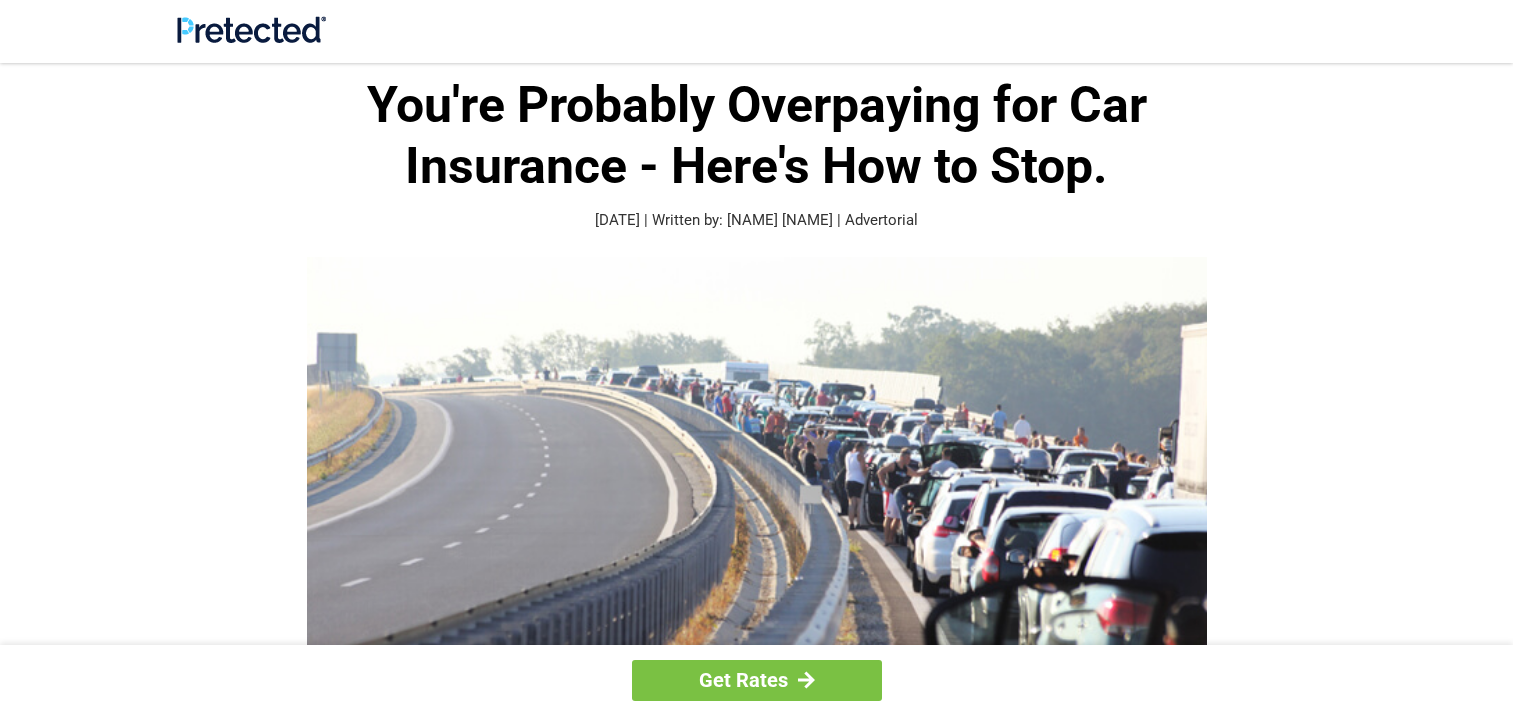 scroll, scrollTop: 0, scrollLeft: 0, axis: both 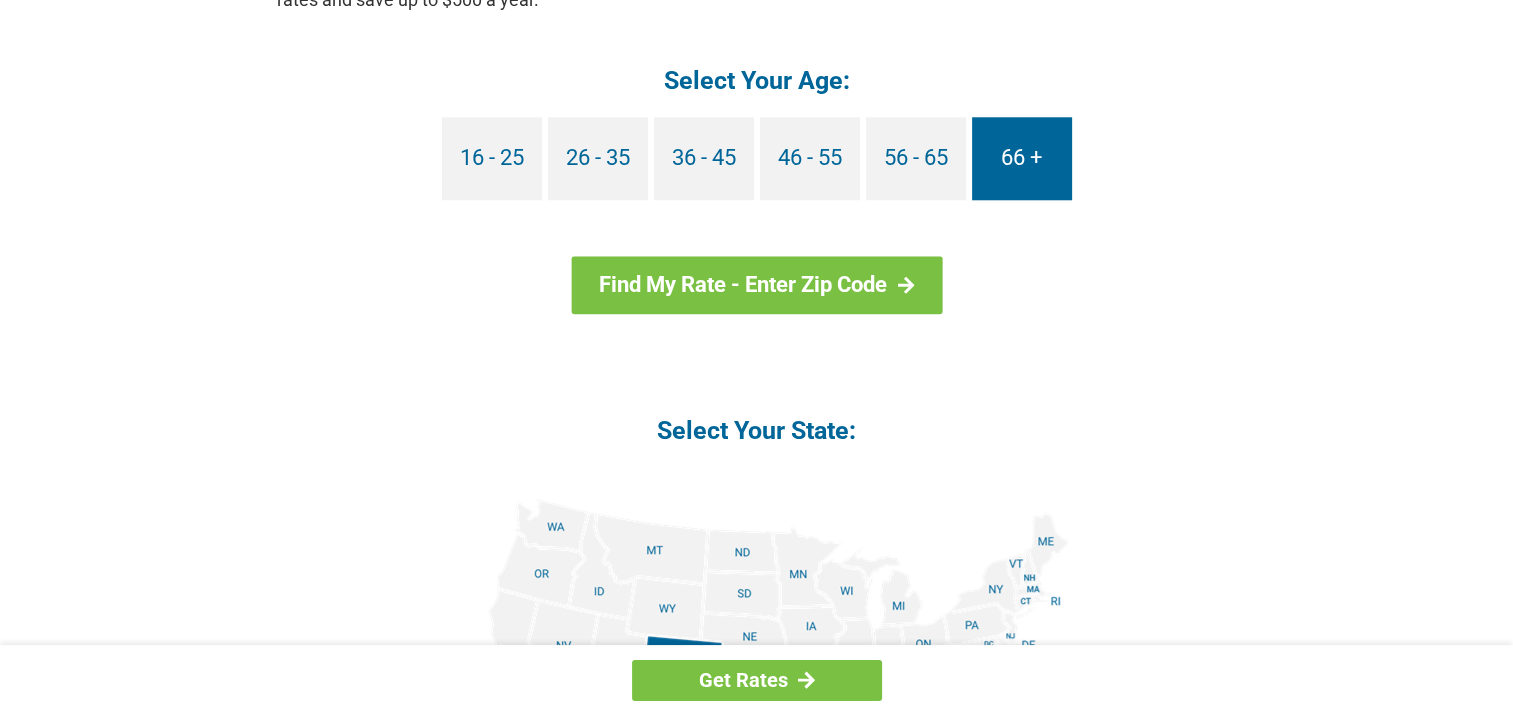 click on "66 +" at bounding box center [1022, 158] 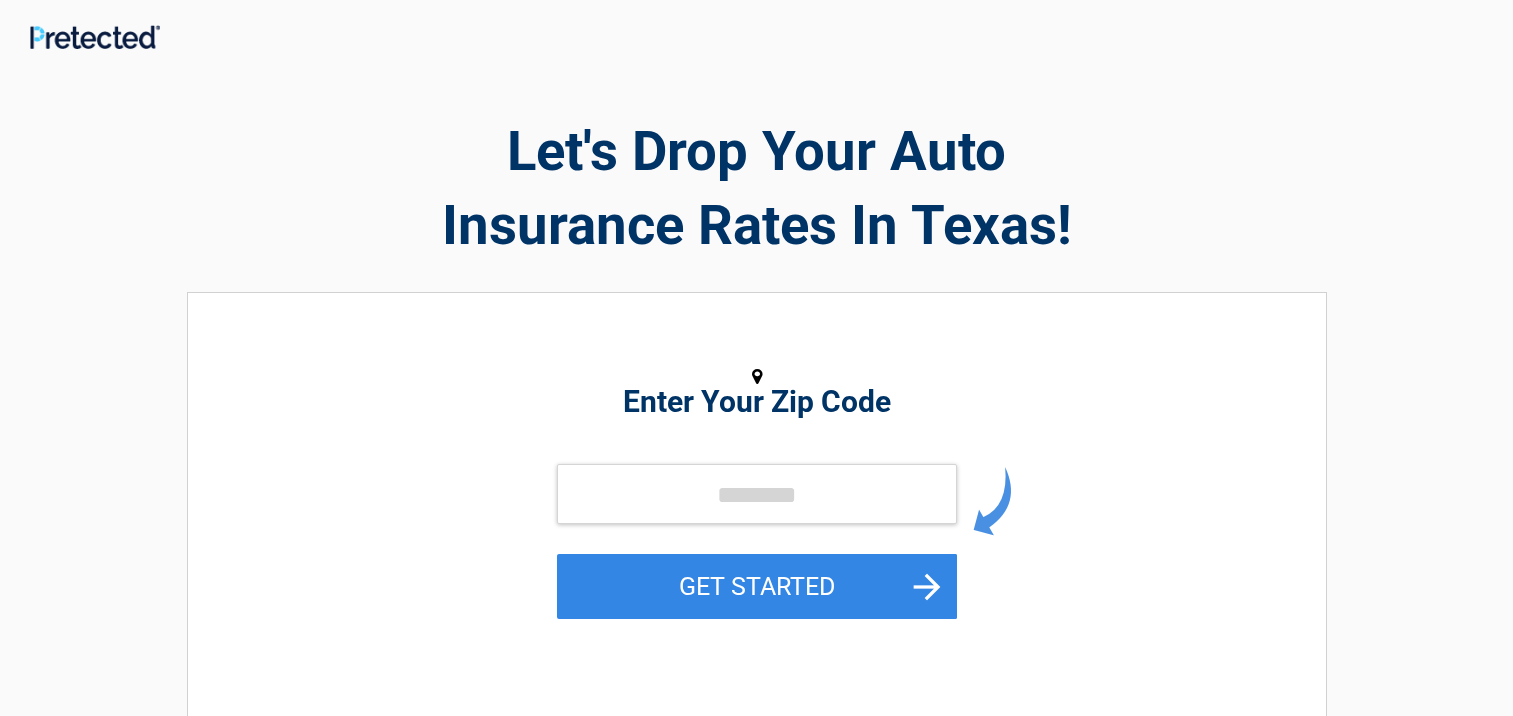 scroll, scrollTop: 0, scrollLeft: 0, axis: both 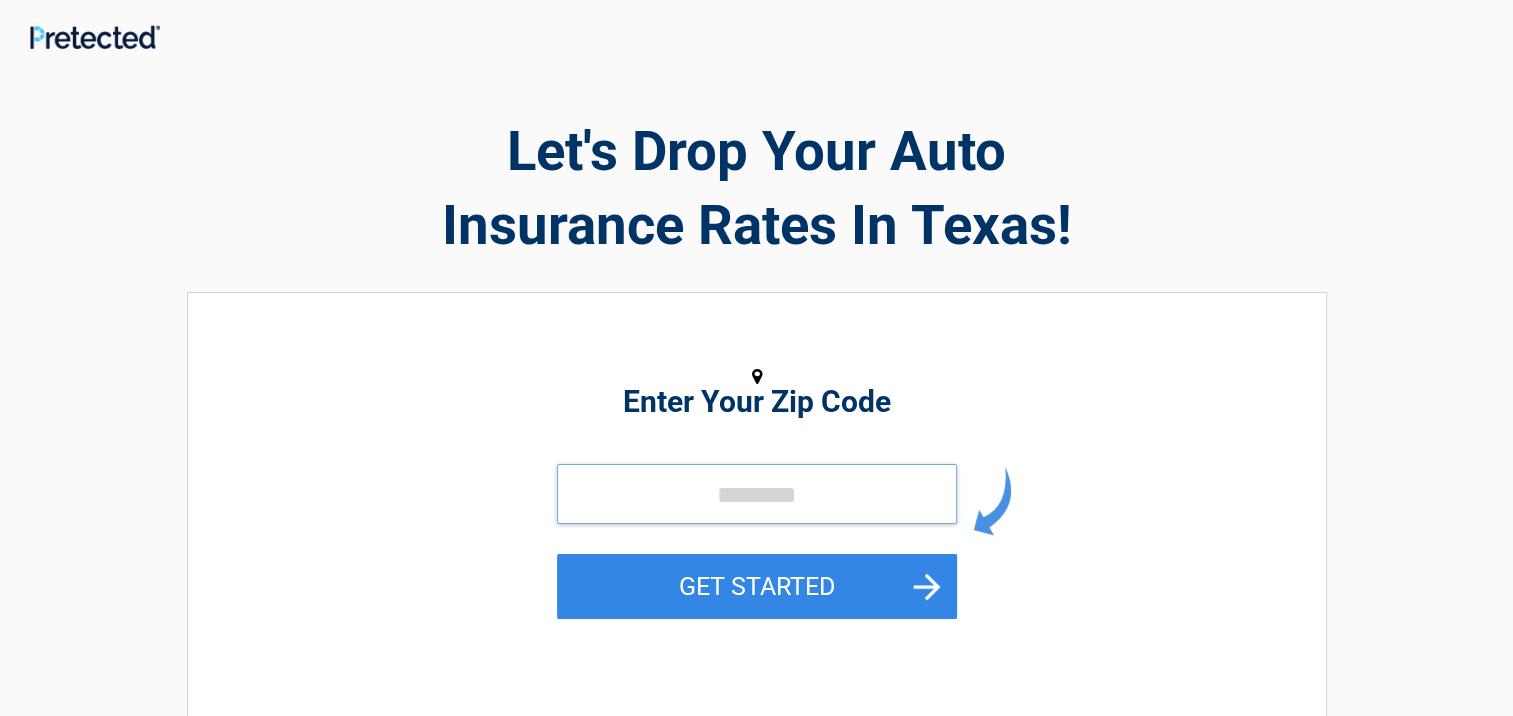 click at bounding box center (757, 494) 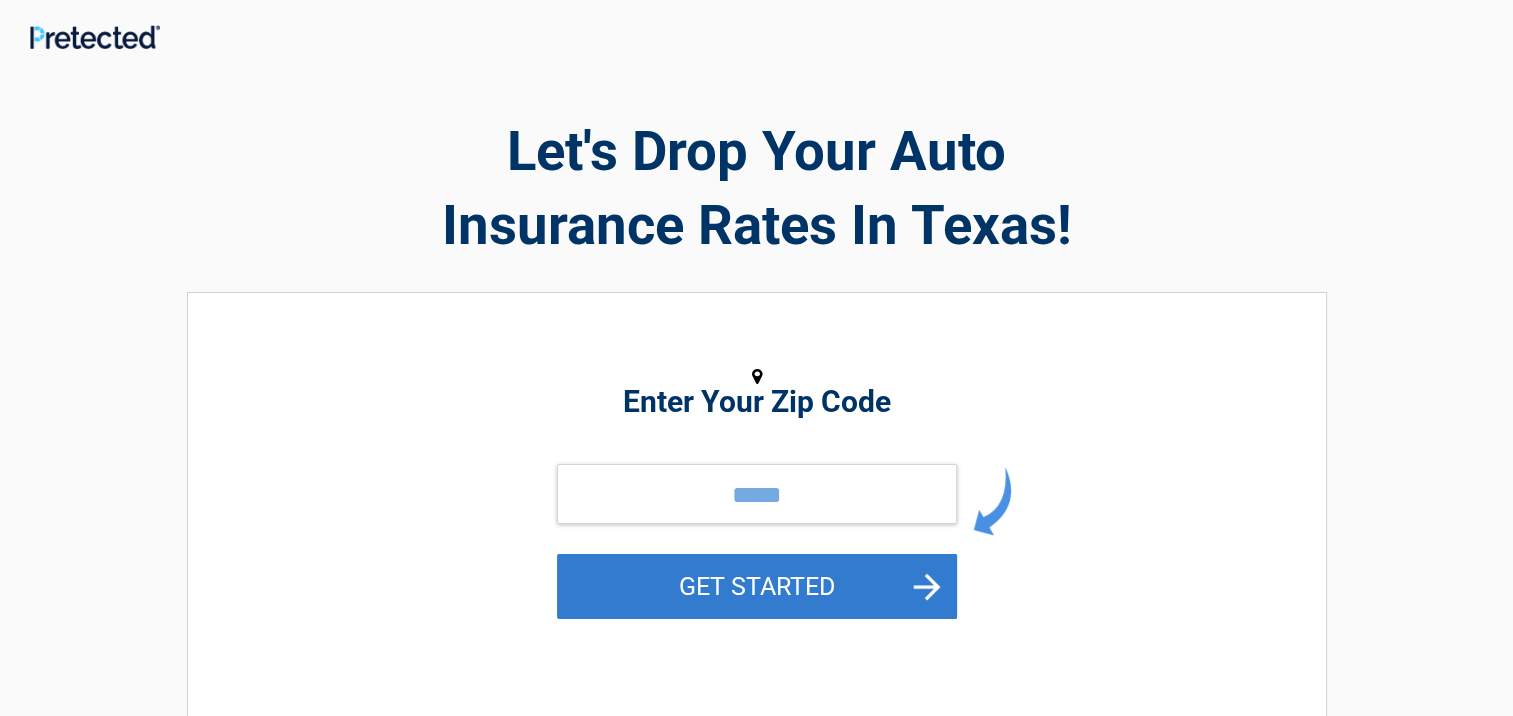 click on "GET STARTED" at bounding box center (757, 586) 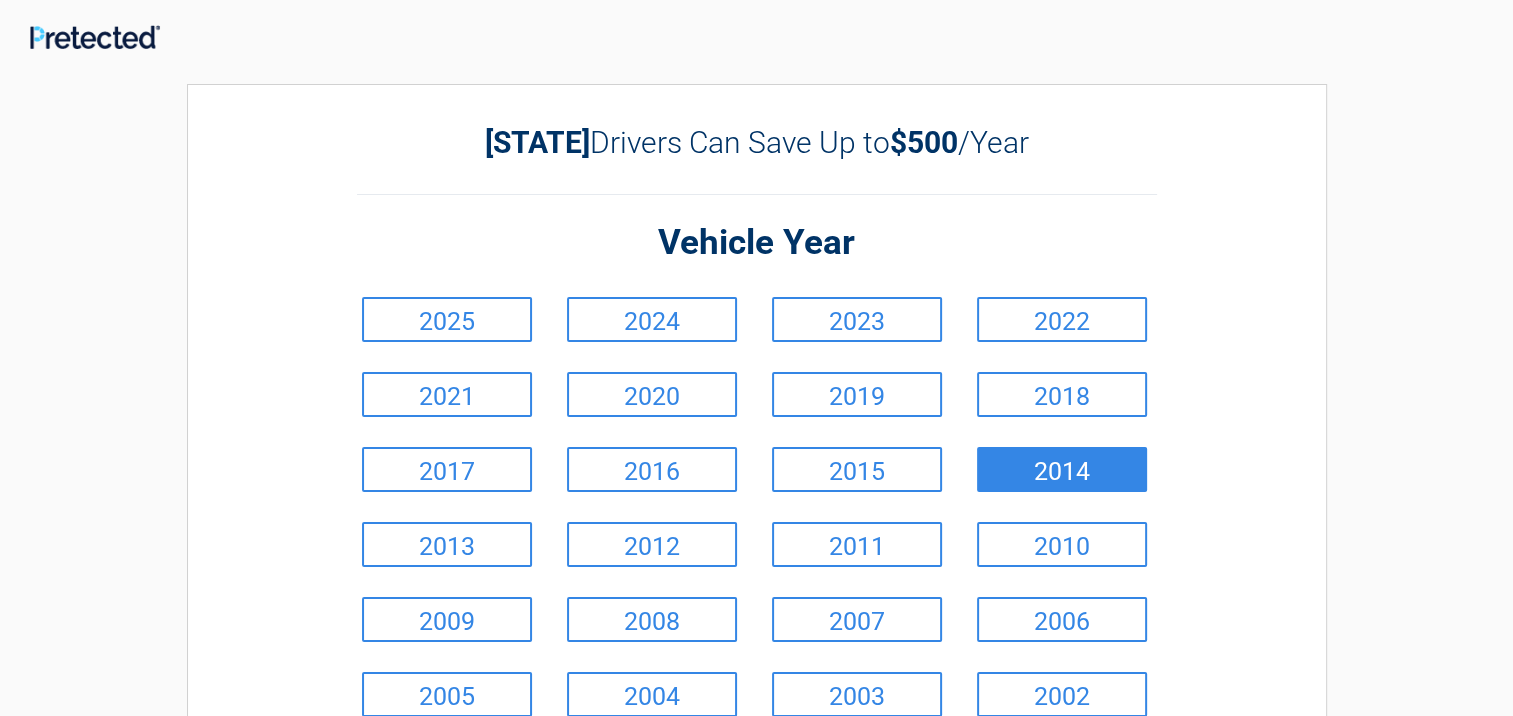 click on "2014" at bounding box center (1062, 469) 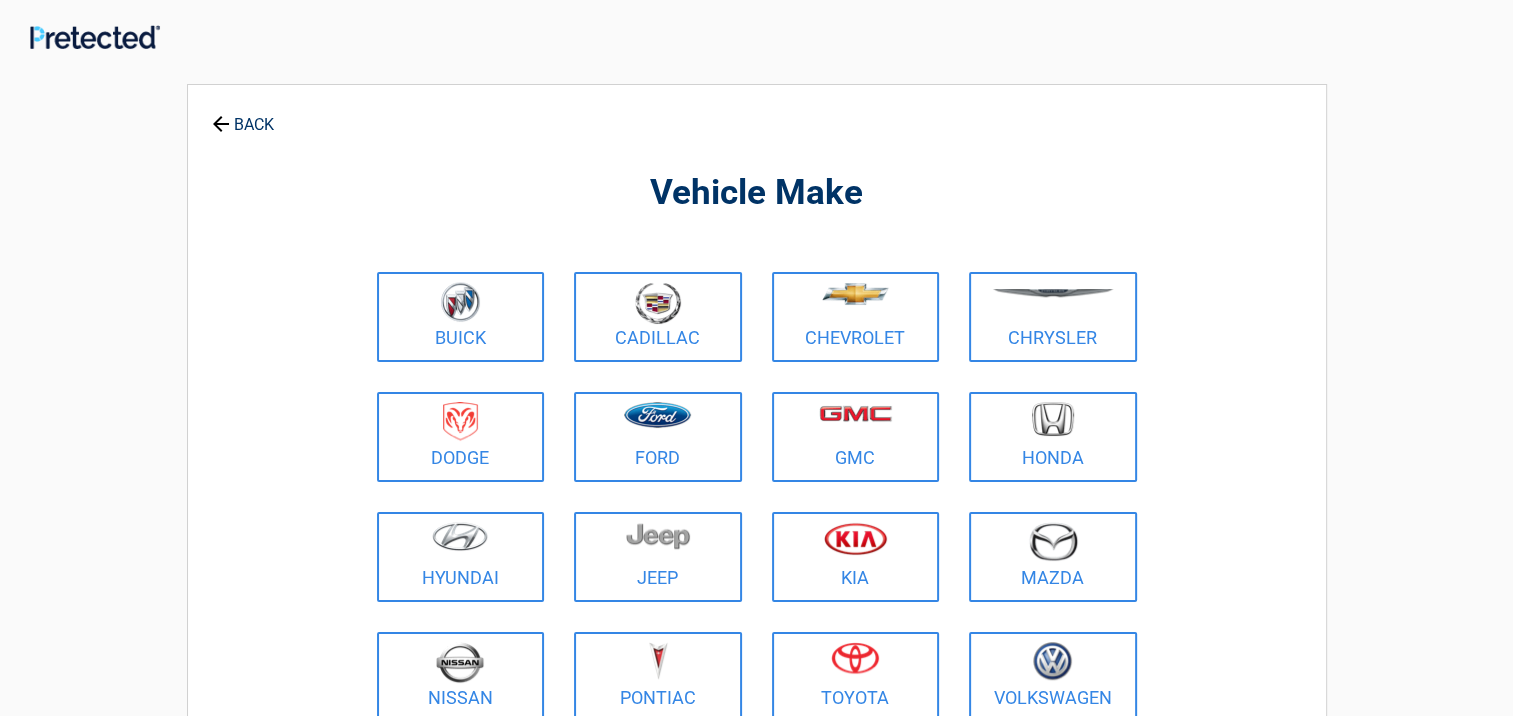 click at bounding box center [855, 658] 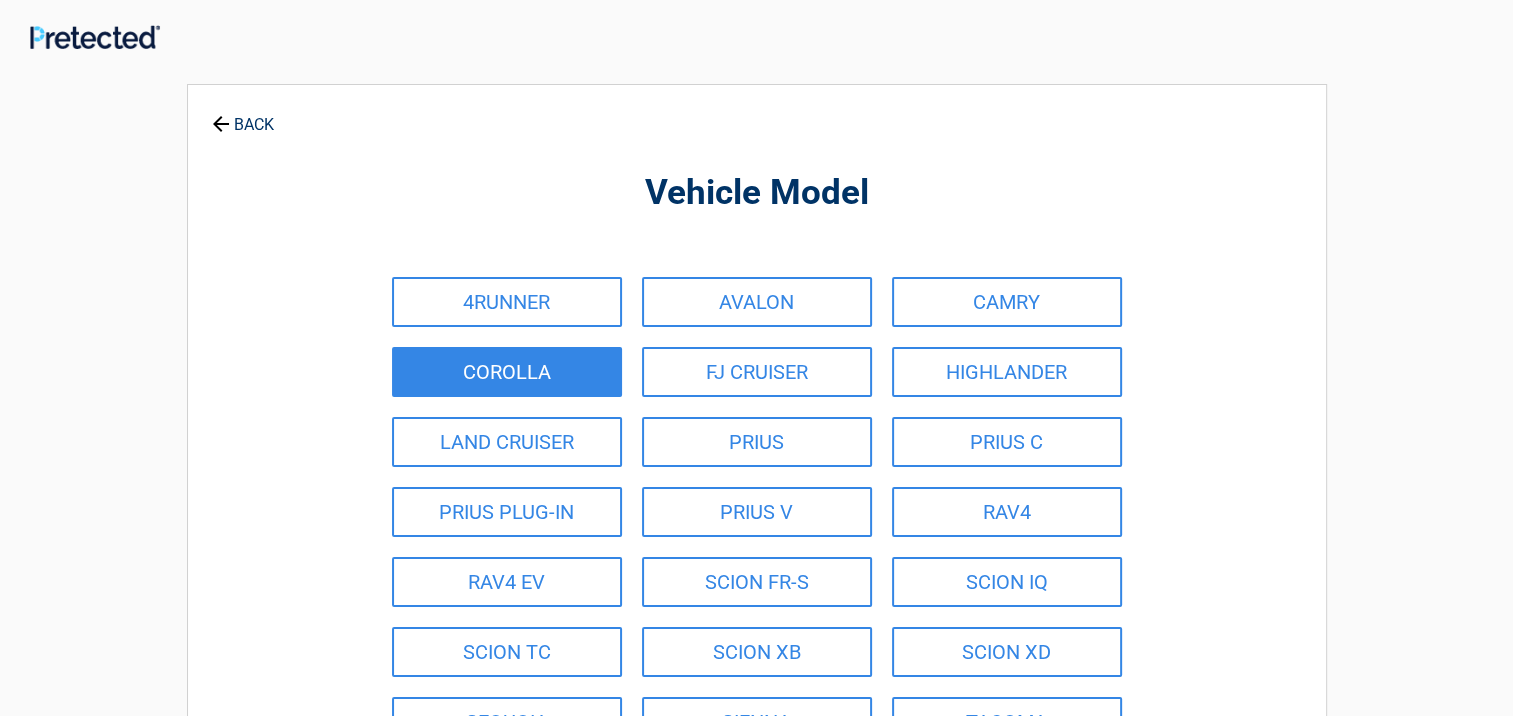 click on "COROLLA" at bounding box center [507, 372] 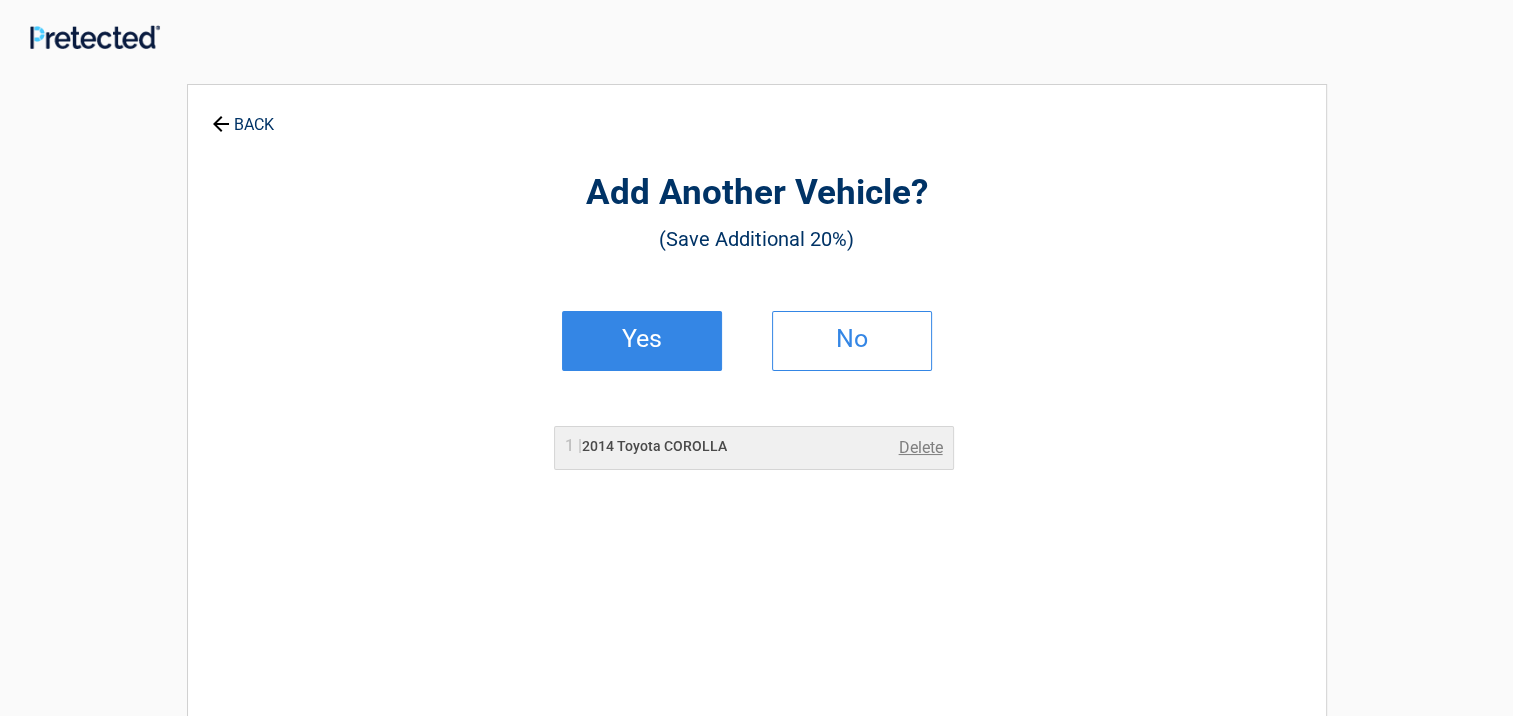 click on "Yes" at bounding box center (642, 339) 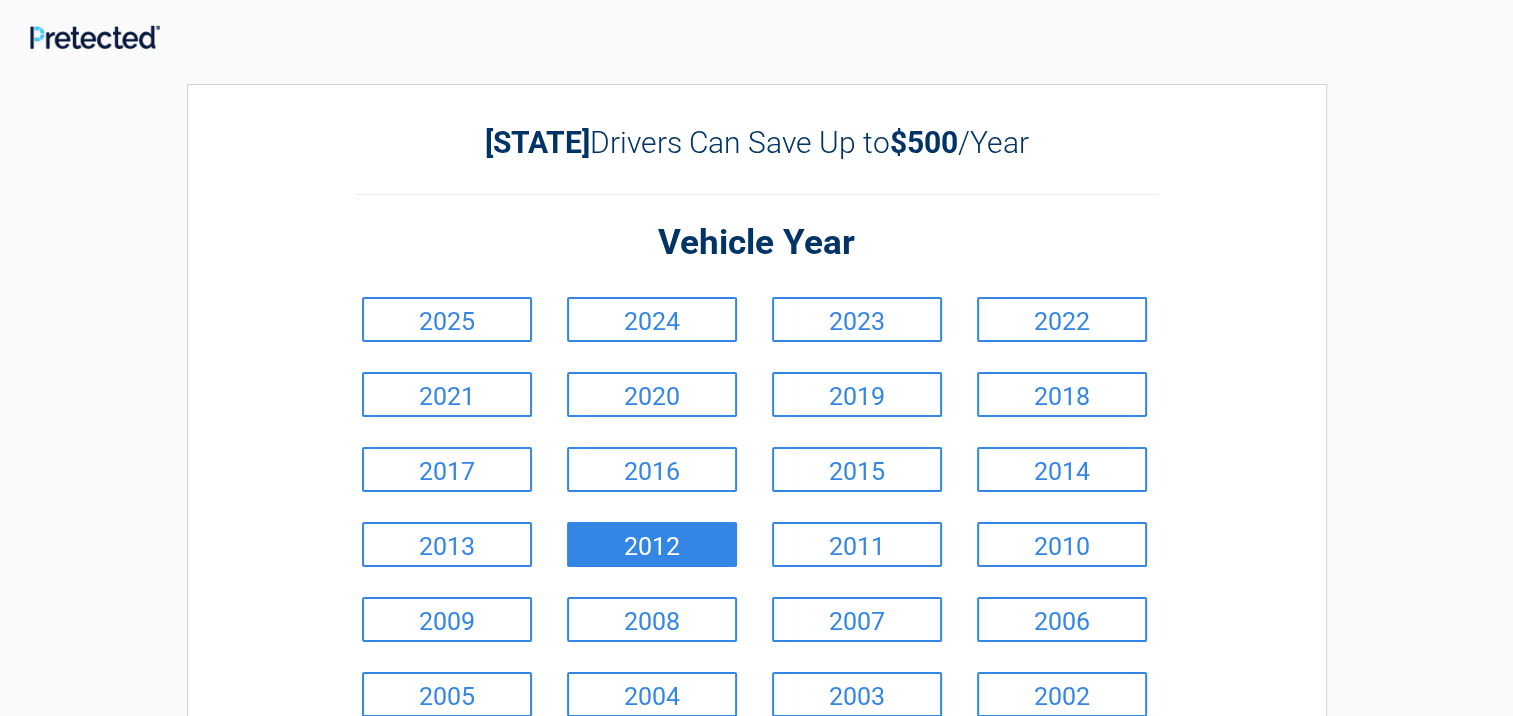 click on "2012" at bounding box center [652, 544] 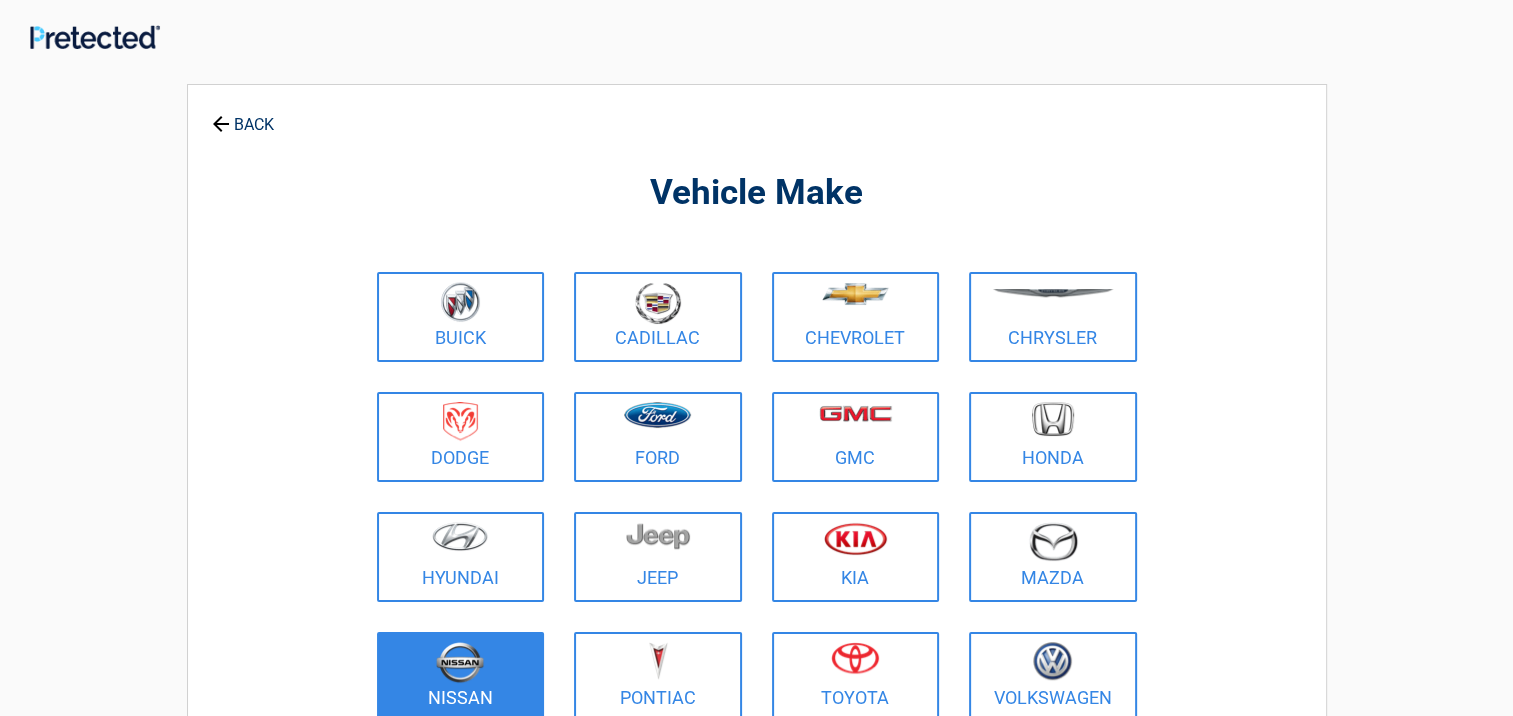 click at bounding box center [460, 662] 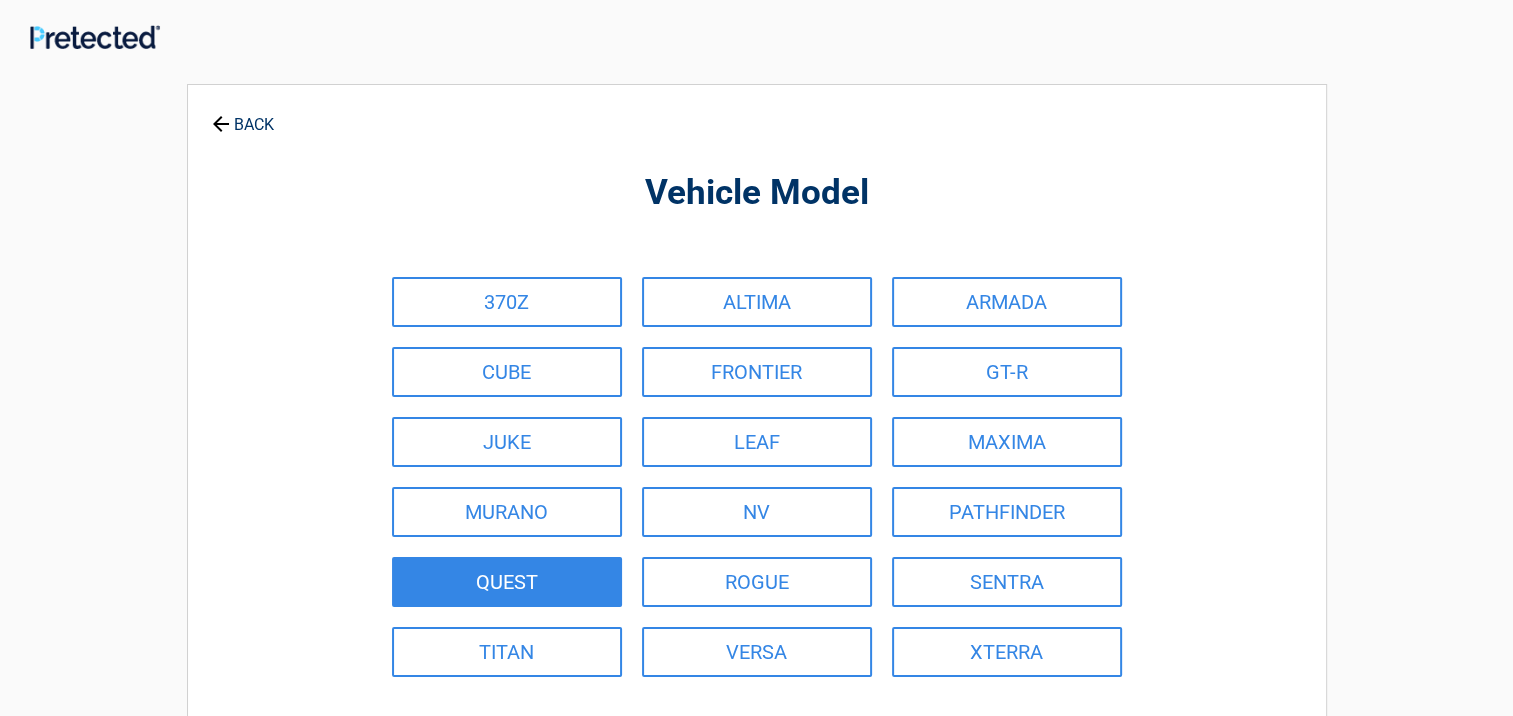 click on "QUEST" at bounding box center [507, 582] 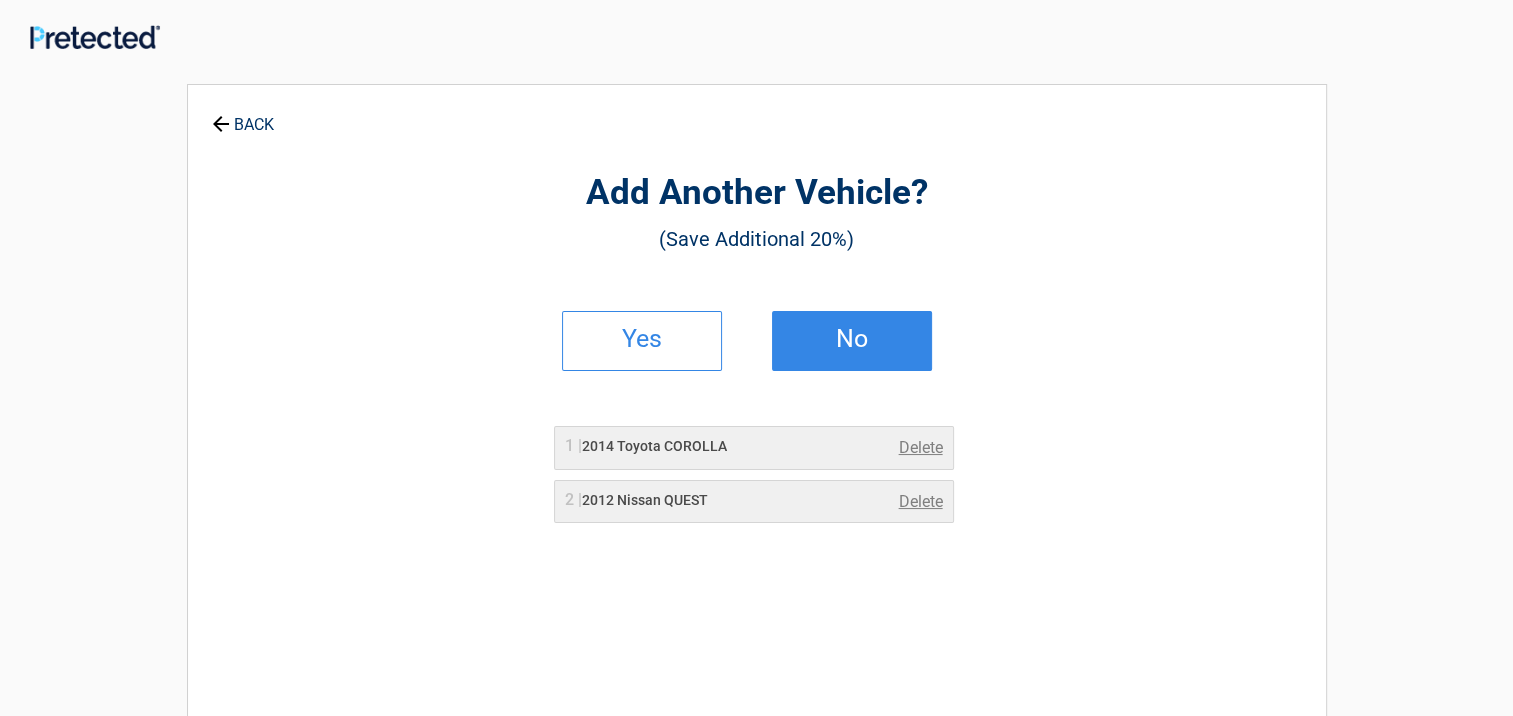 click on "No" at bounding box center (852, 341) 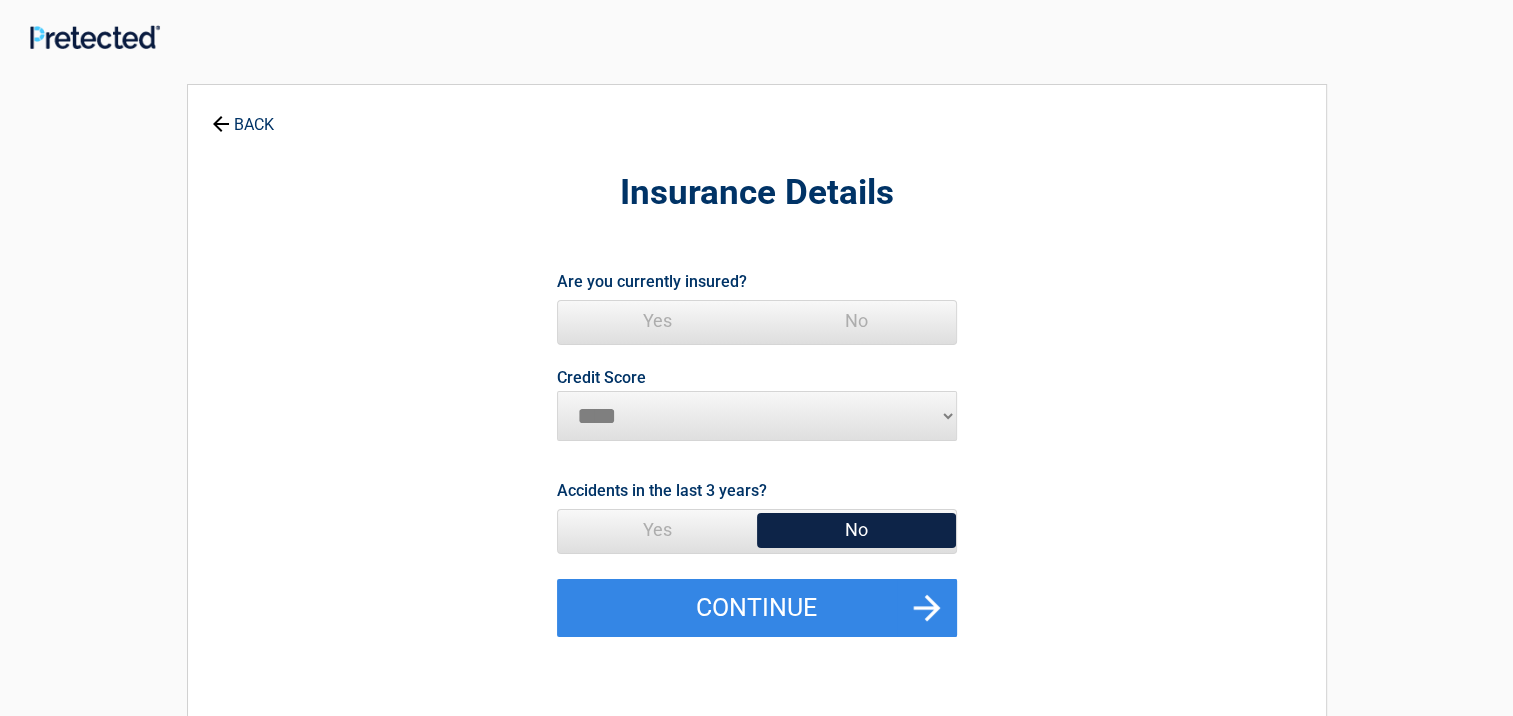 click on "Yes" at bounding box center [657, 321] 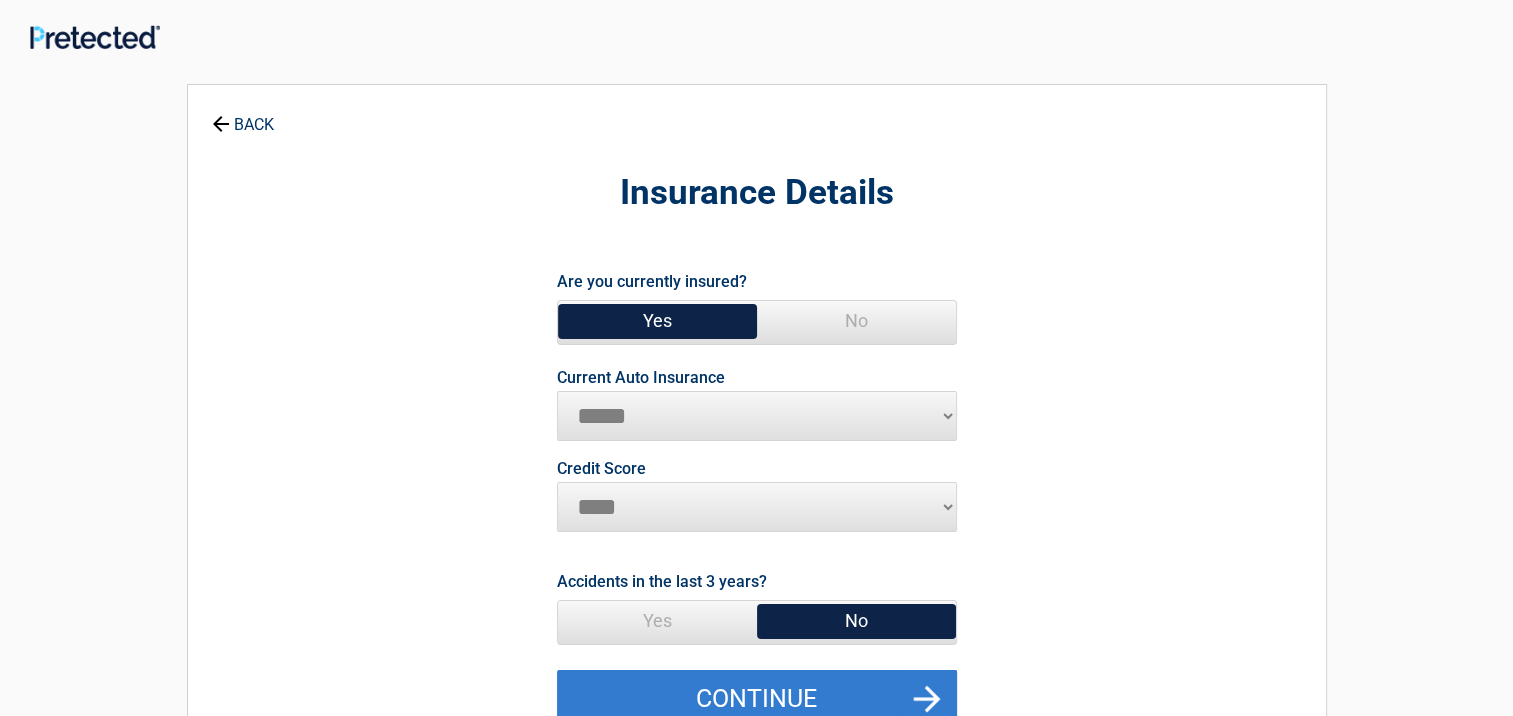 click on "Continue" at bounding box center (757, 699) 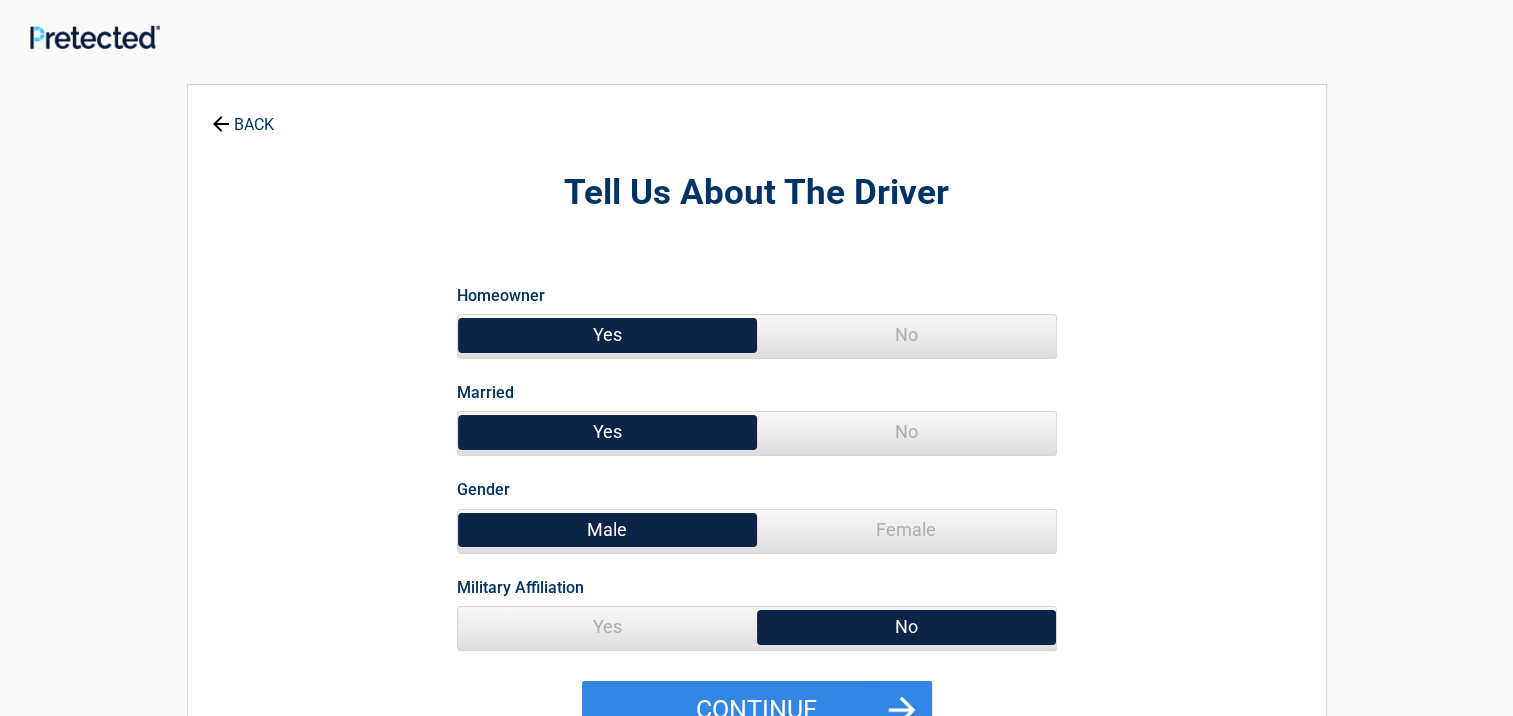 click on "Yes" at bounding box center (607, 627) 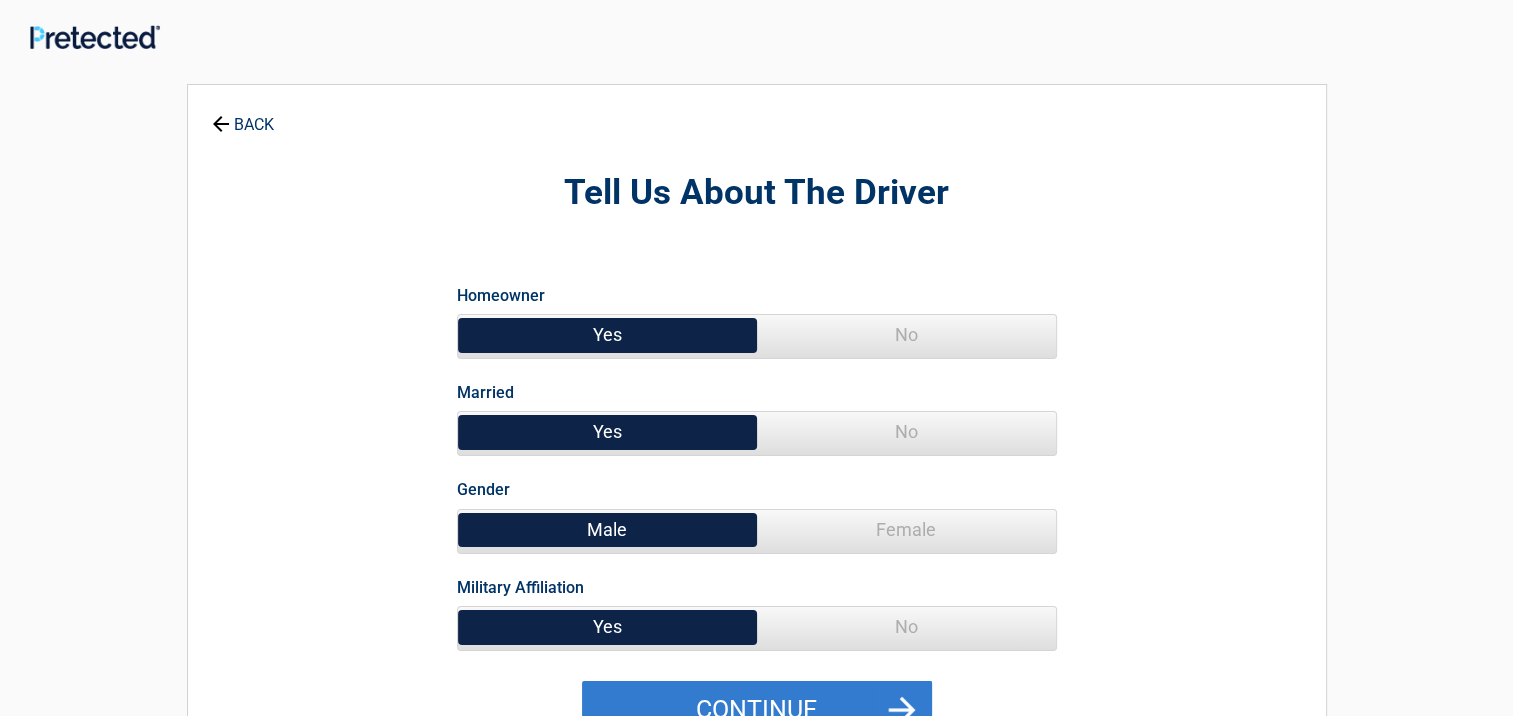 click on "Continue" at bounding box center [757, 710] 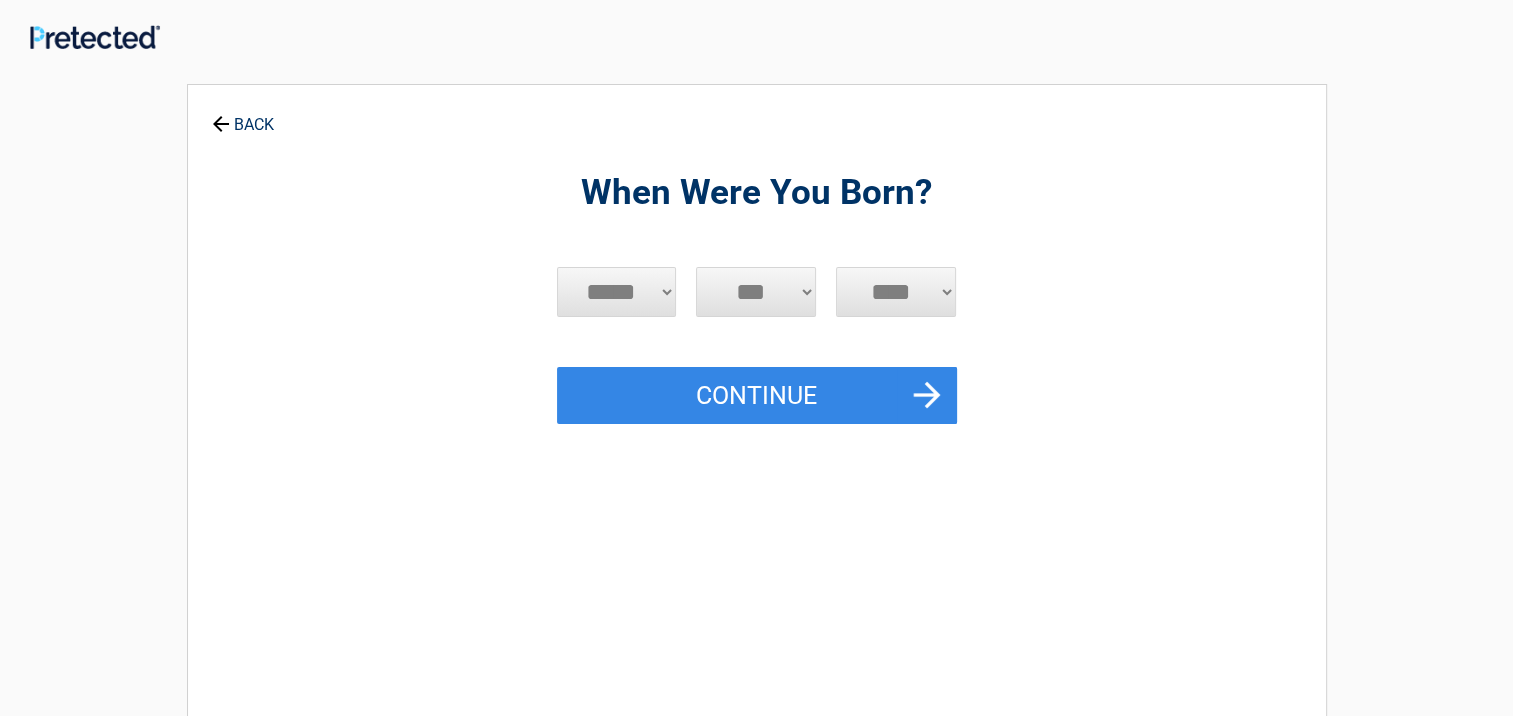click on "*****
***
***
***
***
***
***
***
***
***
***
***
***" at bounding box center [617, 292] 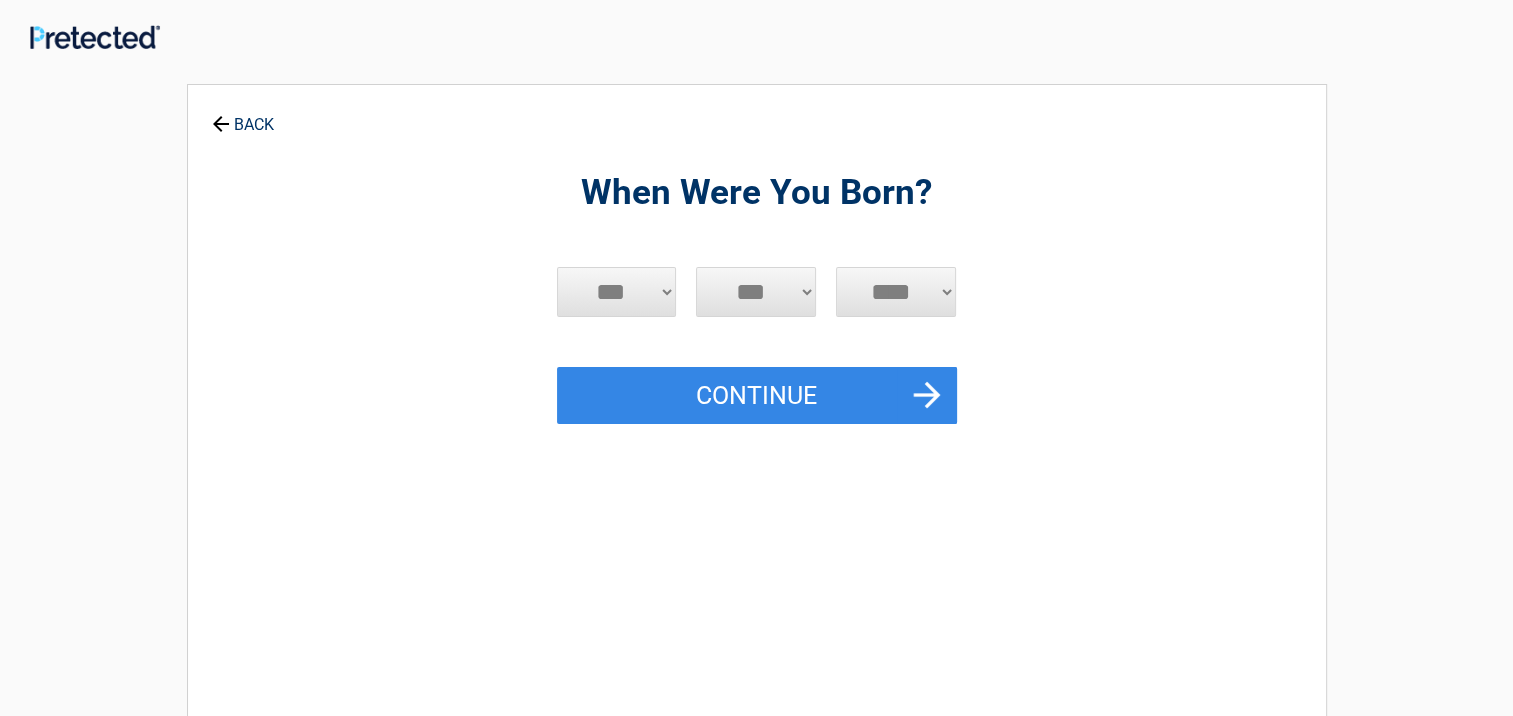 click on "*****
***
***
***
***
***
***
***
***
***
***
***
***" at bounding box center (617, 292) 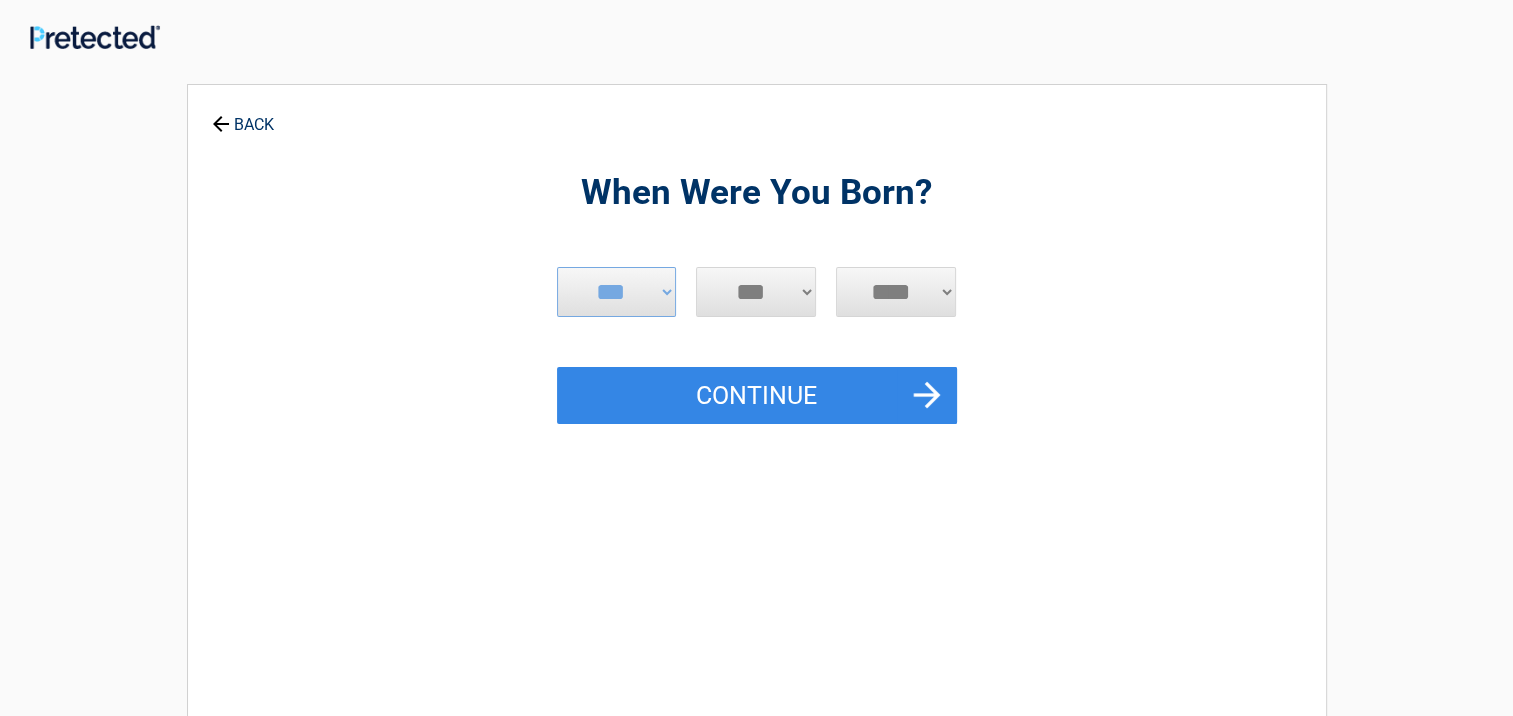 drag, startPoint x: 754, startPoint y: 295, endPoint x: 760, endPoint y: 283, distance: 13.416408 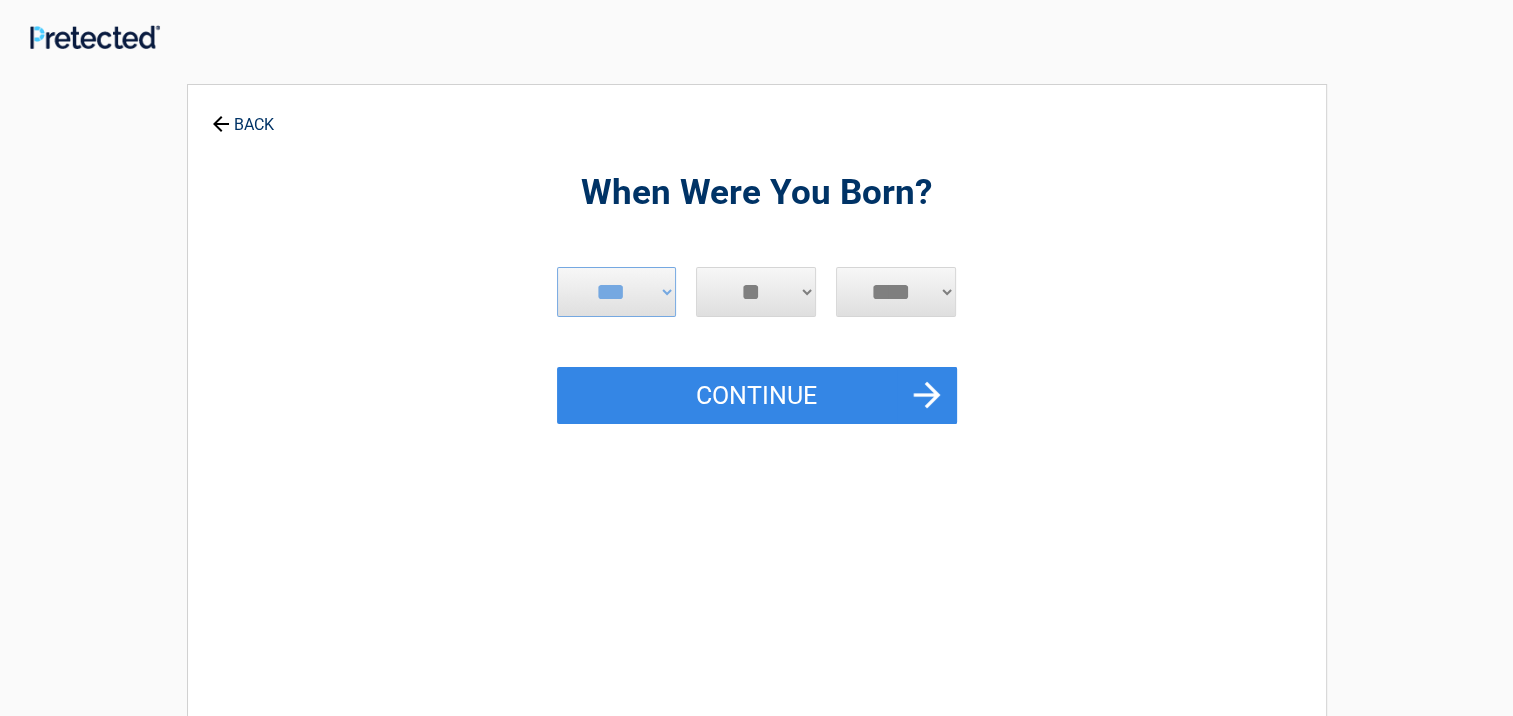 click on "*** * * * * * * * * * ** ** ** ** ** ** ** ** ** ** ** ** ** ** ** ** ** ** ** ** ** **" at bounding box center (756, 292) 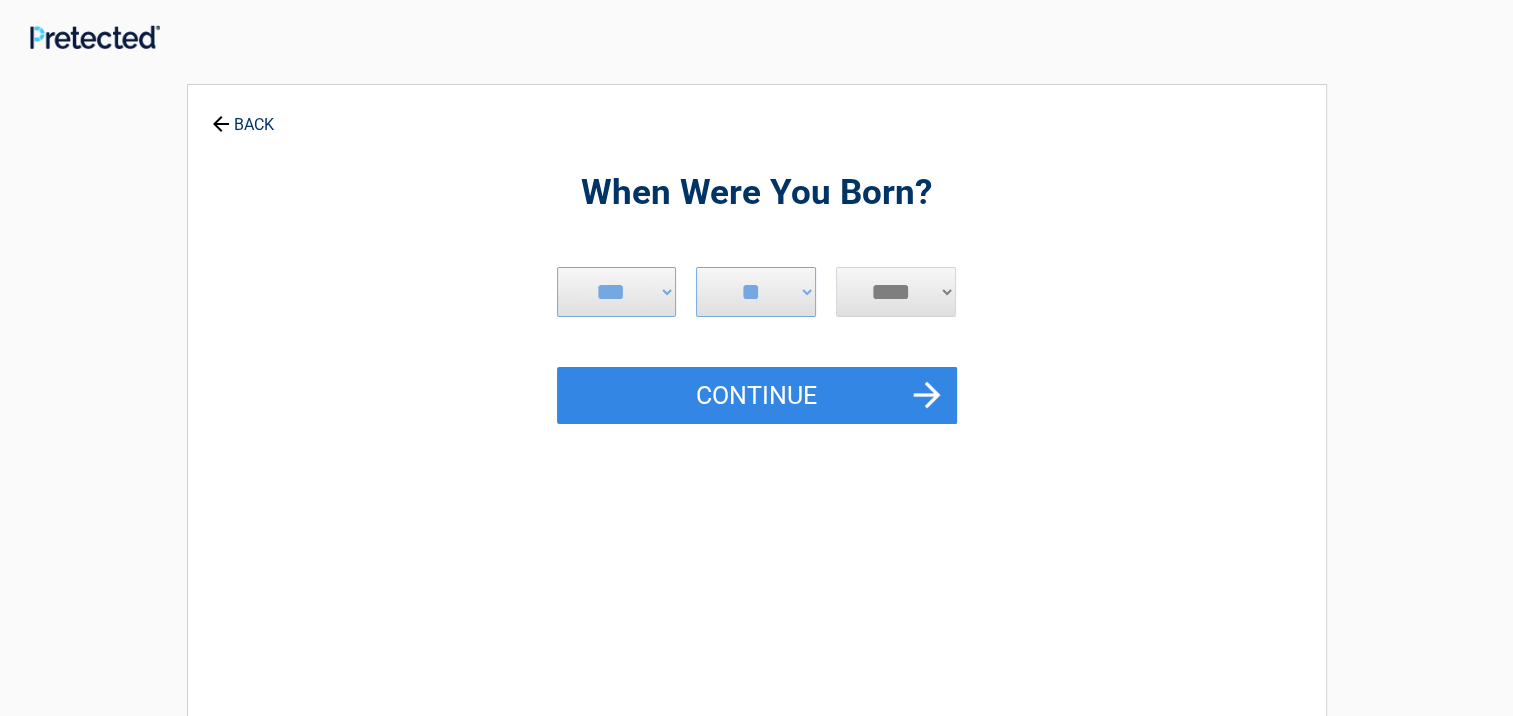 click on "****
****
****
****
****
****
****
****
****
****
****
****
****
****
****
****
****
****
****
****
****
****
****
****
****
****
****
****
****
****
****
****
****
****
****
****
****
****
****
****
****
****
****
****
****
****
****
****
****
****
****
****
****
****
****
****
****
****
****
****
****
****
****
****" at bounding box center (896, 292) 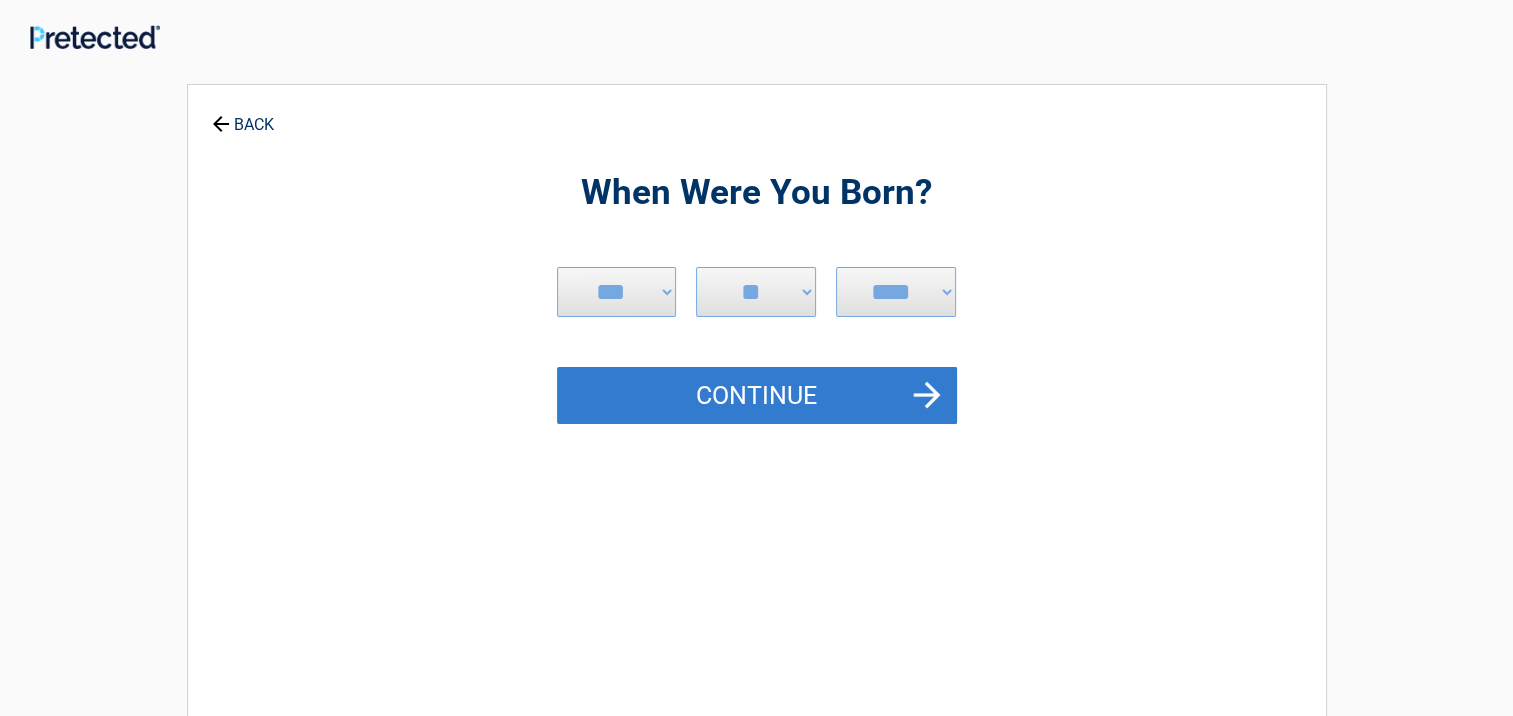 click on "Continue" at bounding box center [757, 396] 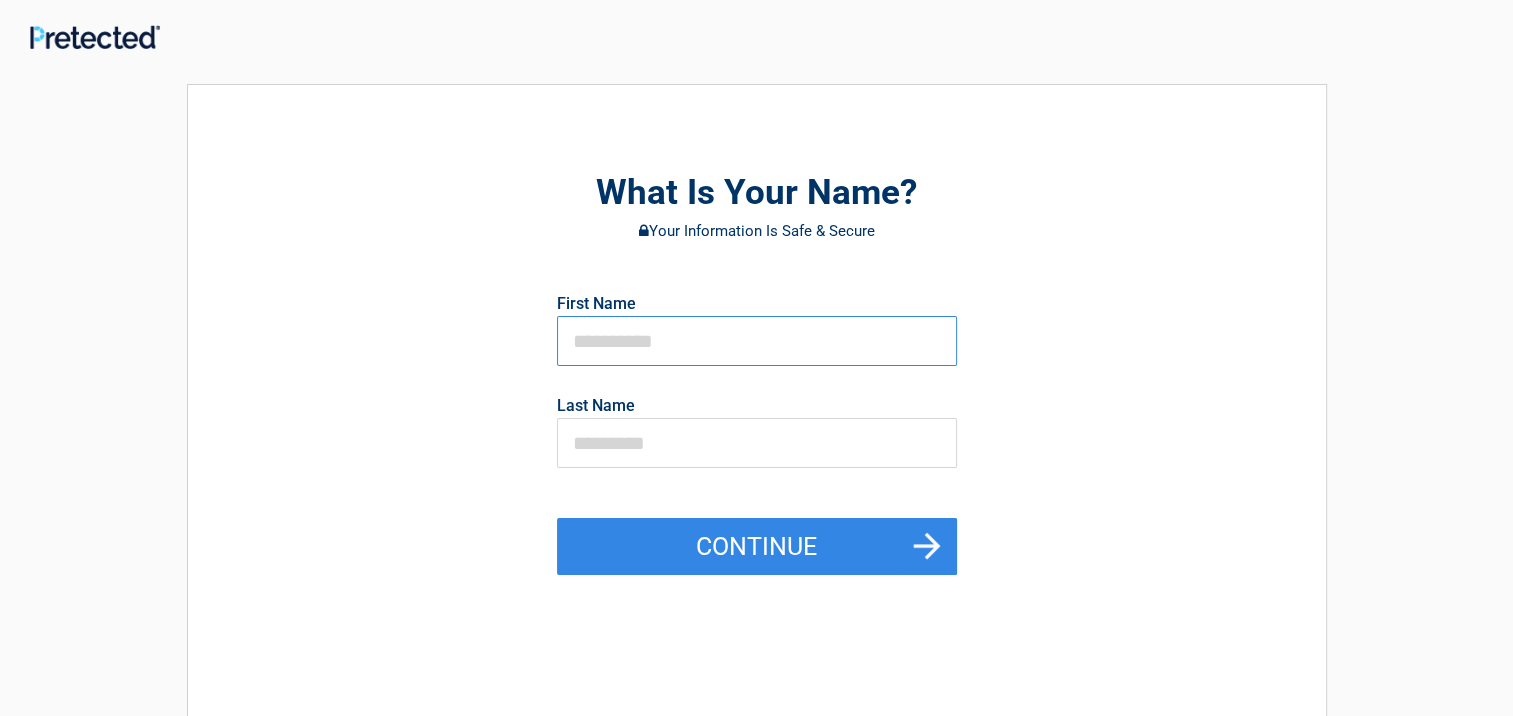 click at bounding box center [757, 341] 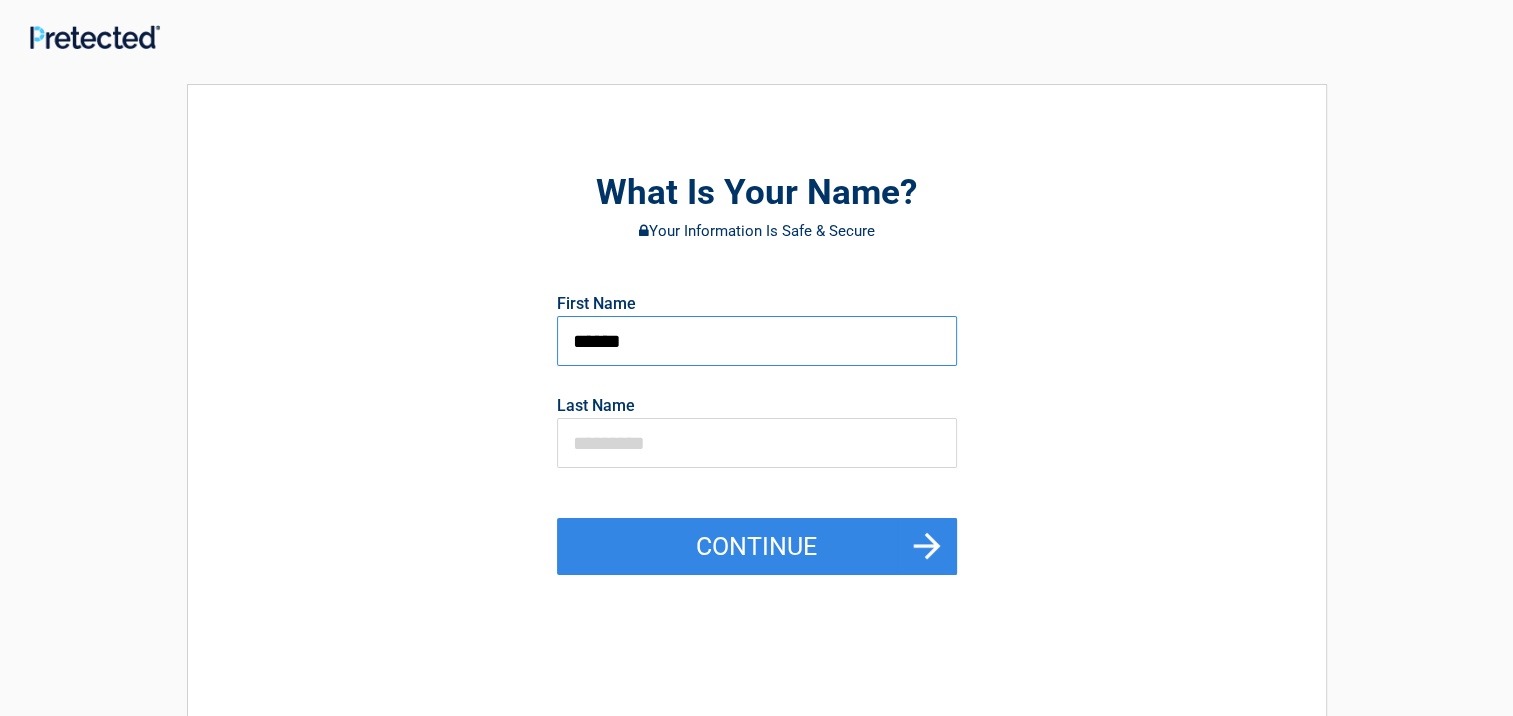 type on "******" 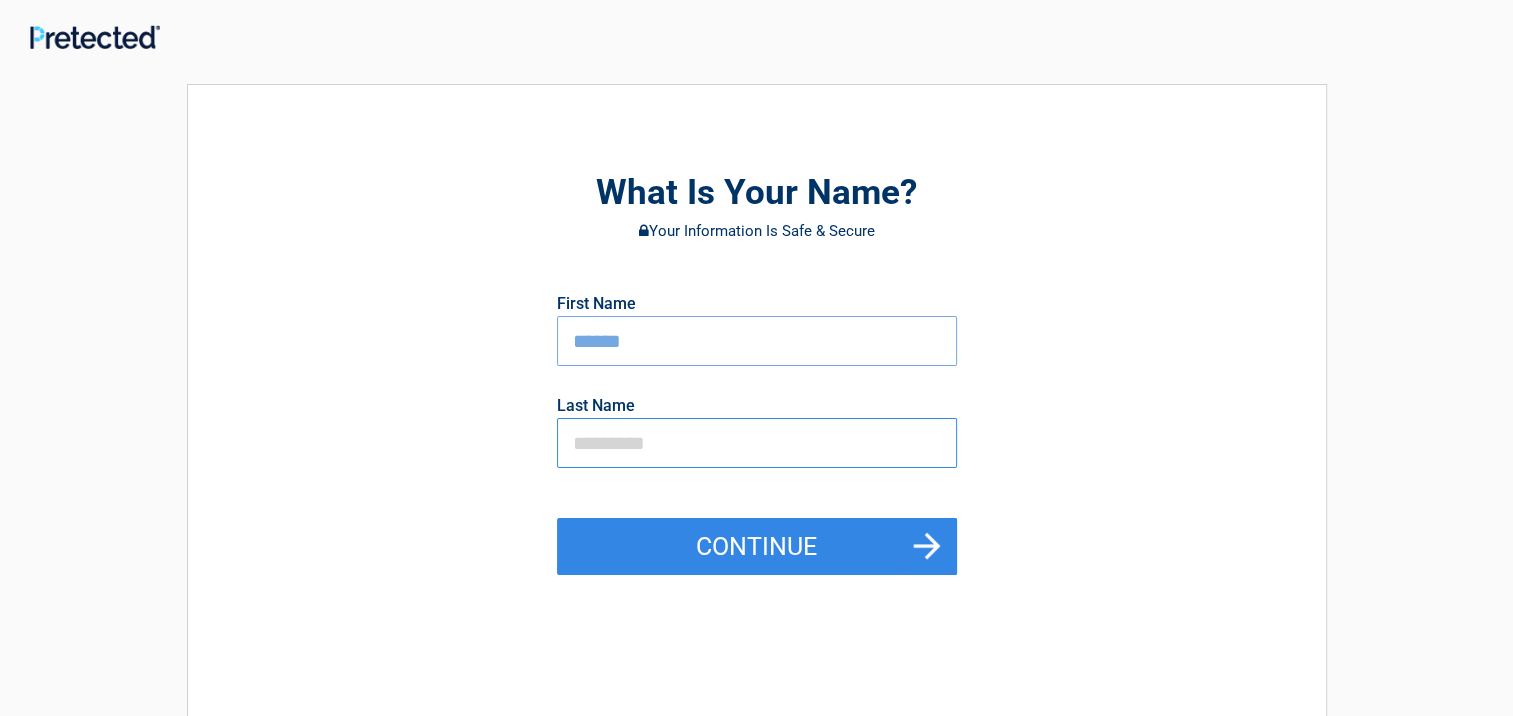 click at bounding box center [757, 443] 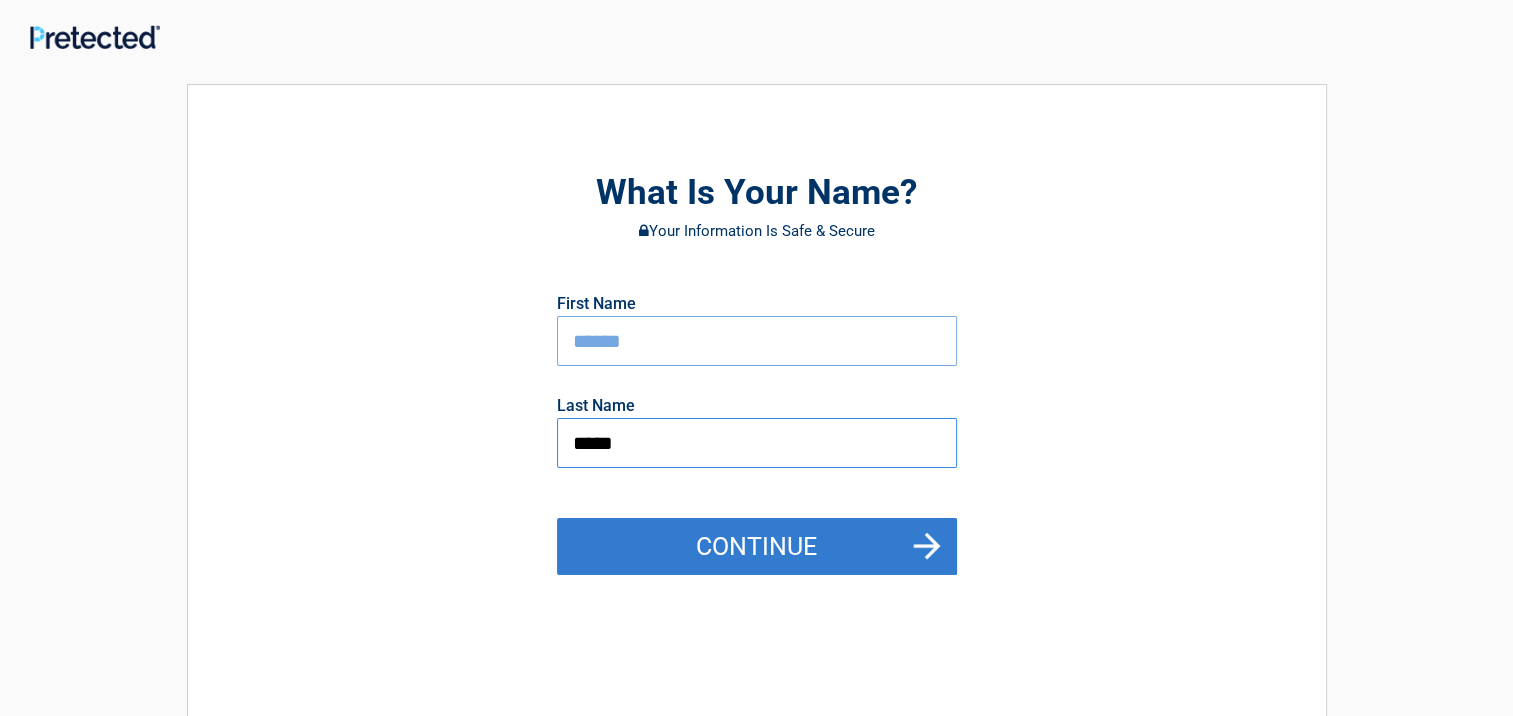 type on "*****" 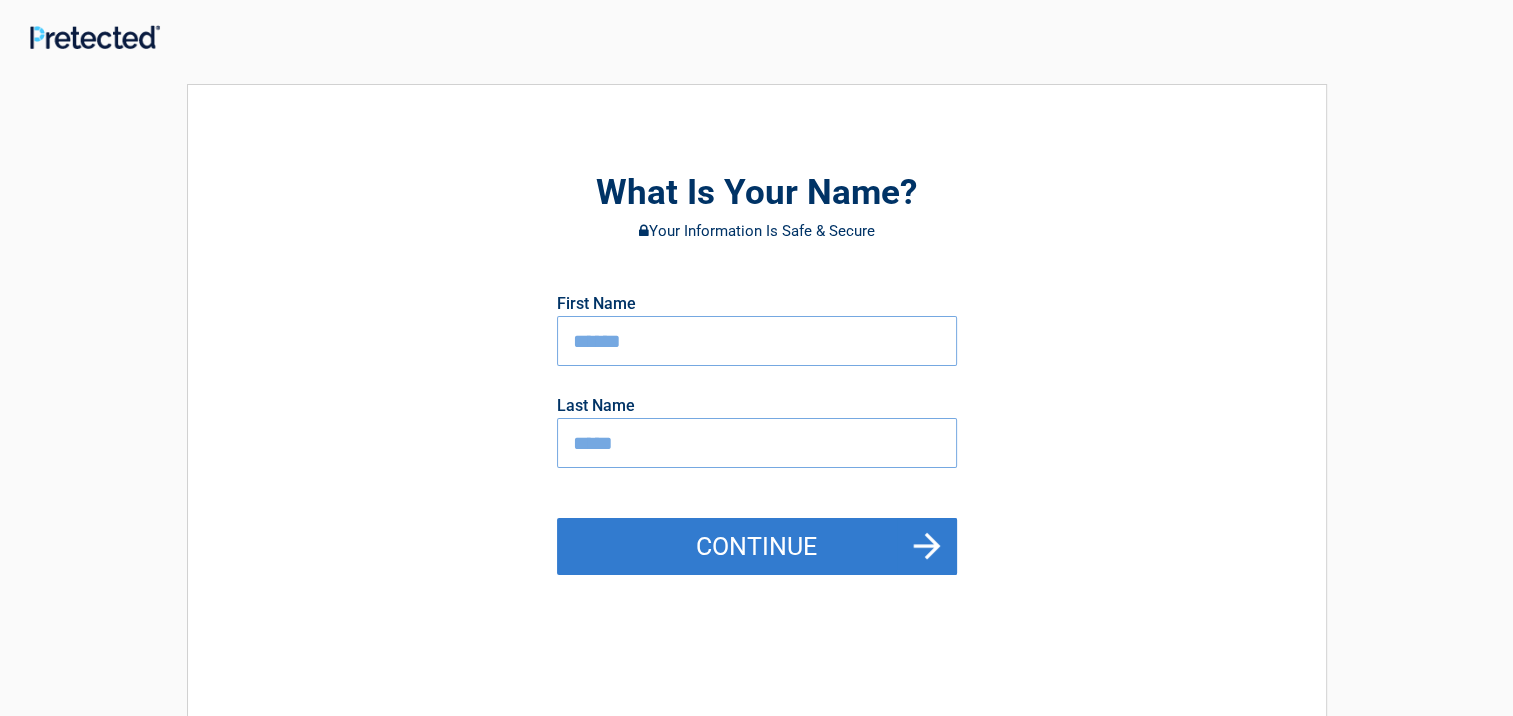 click on "Continue" at bounding box center (757, 547) 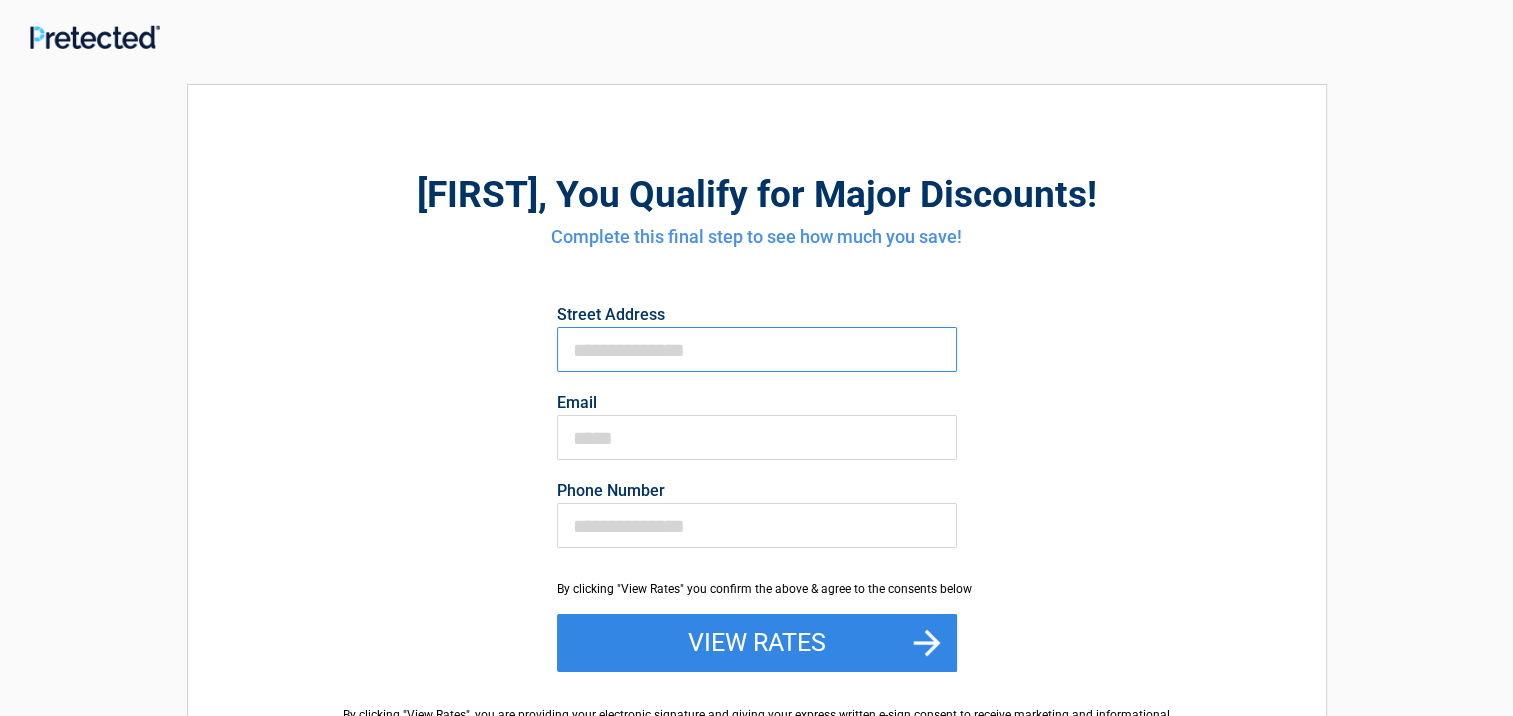 click on "First Name" at bounding box center (757, 349) 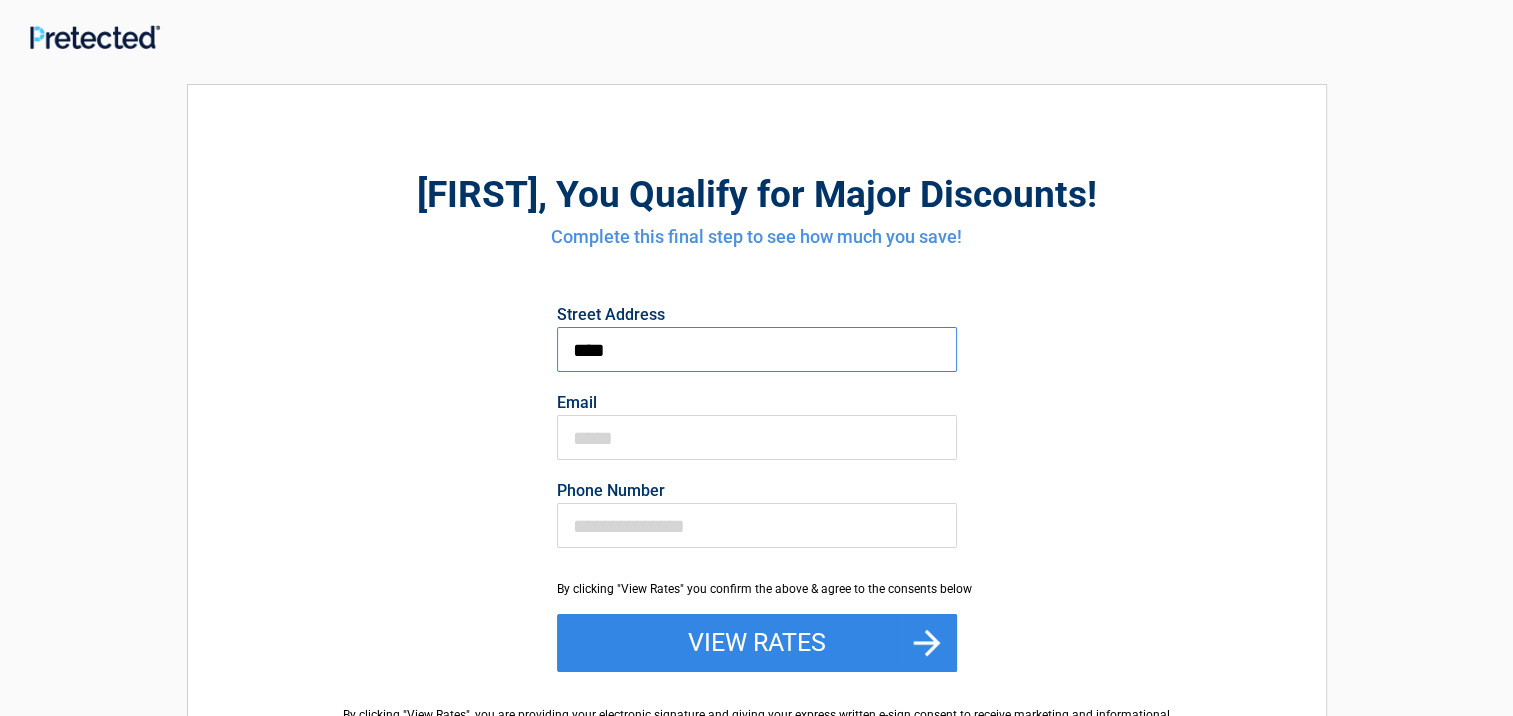type on "**********" 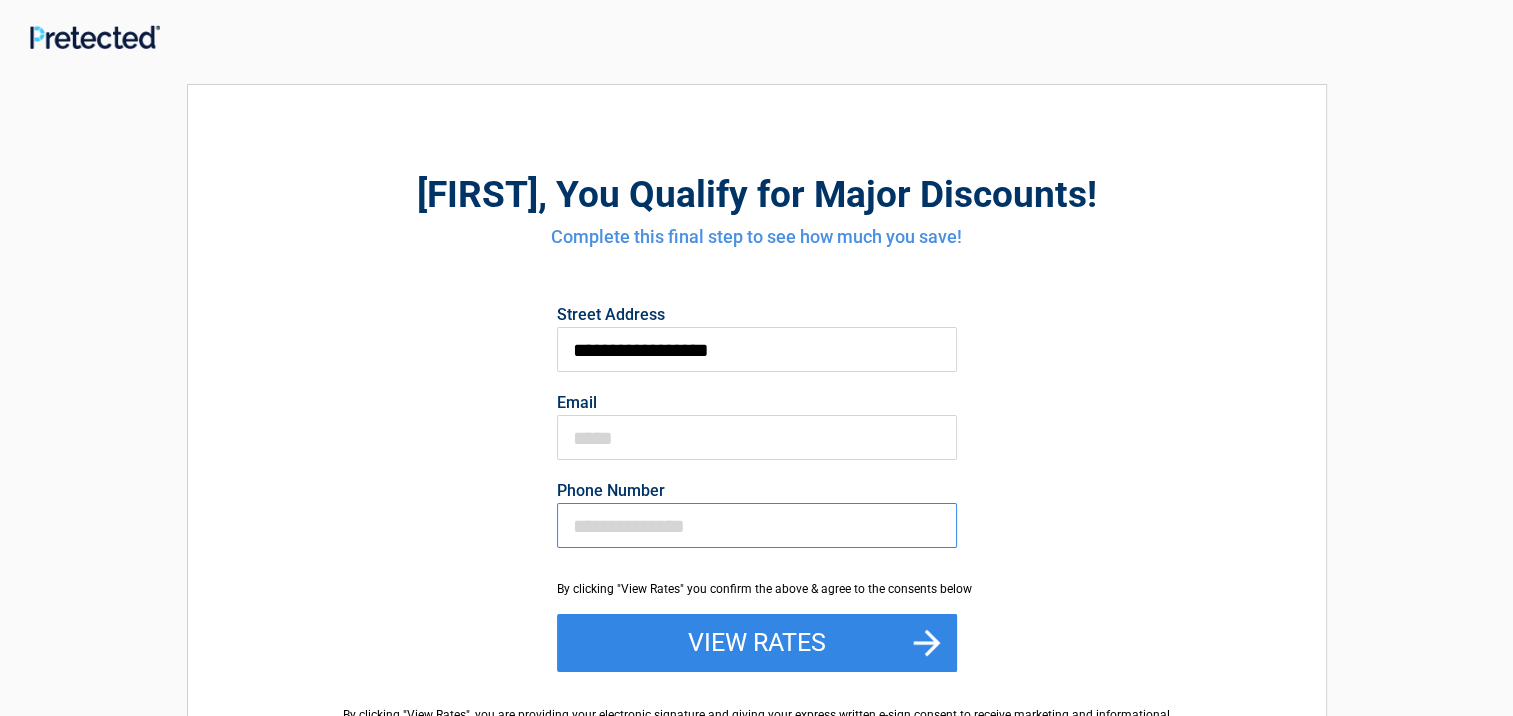 type on "**********" 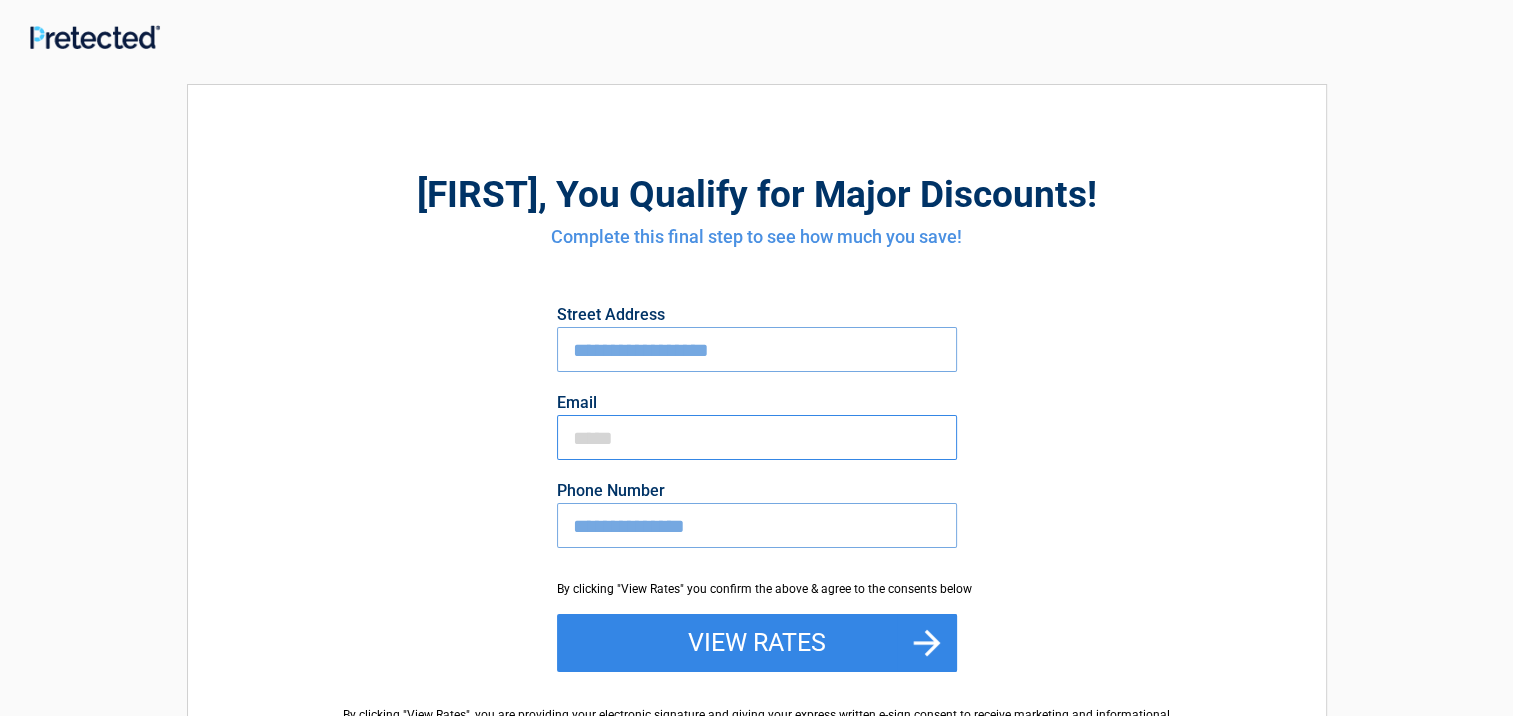 click on "Email" at bounding box center [757, 437] 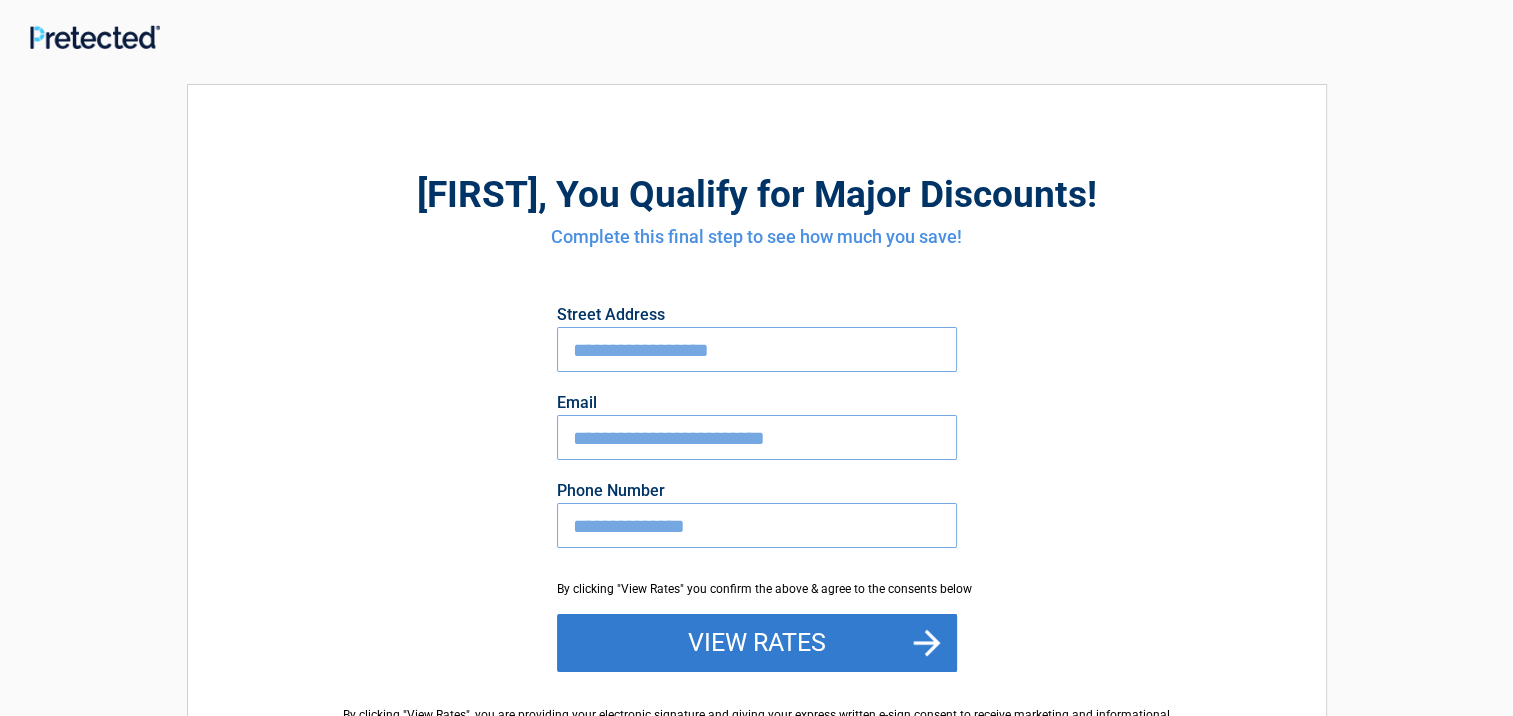 click on "View Rates" at bounding box center [757, 643] 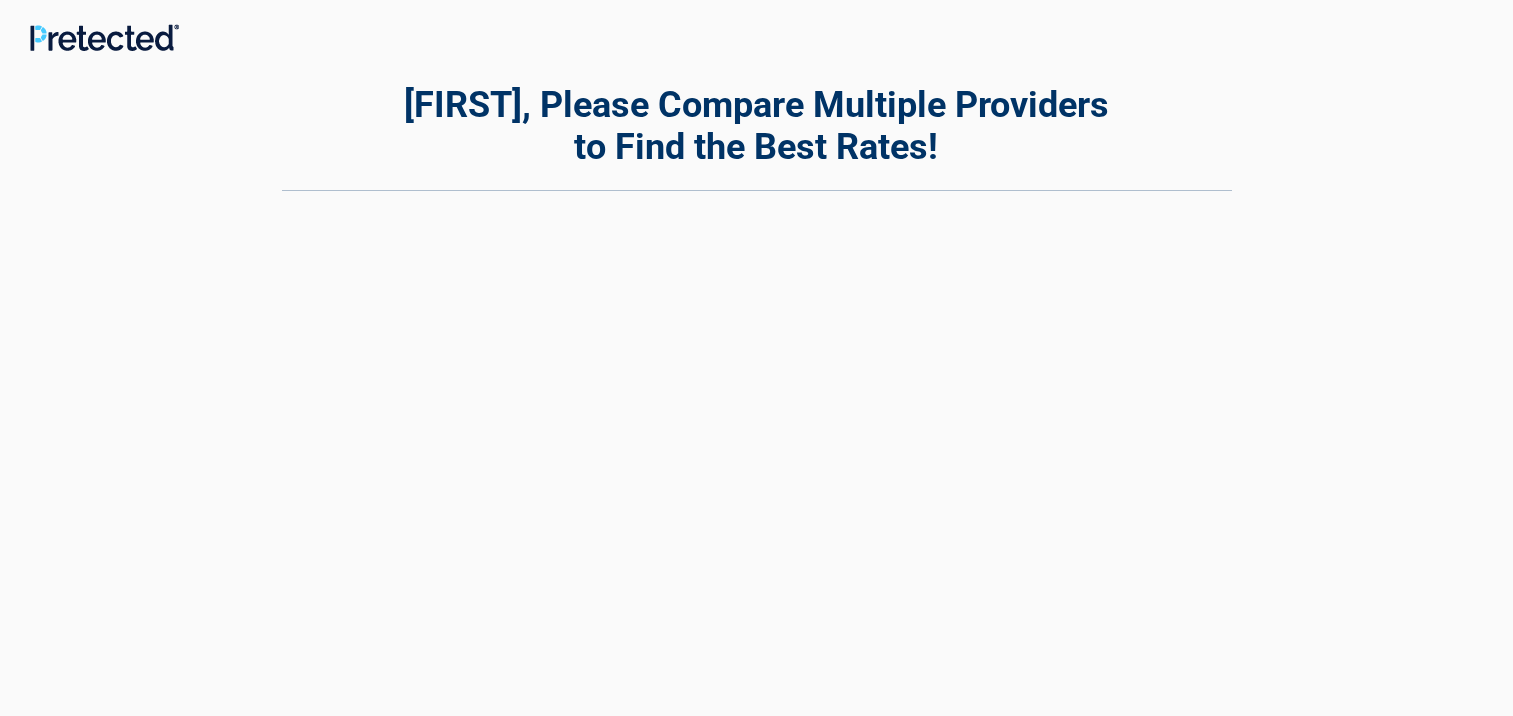 scroll, scrollTop: 0, scrollLeft: 0, axis: both 